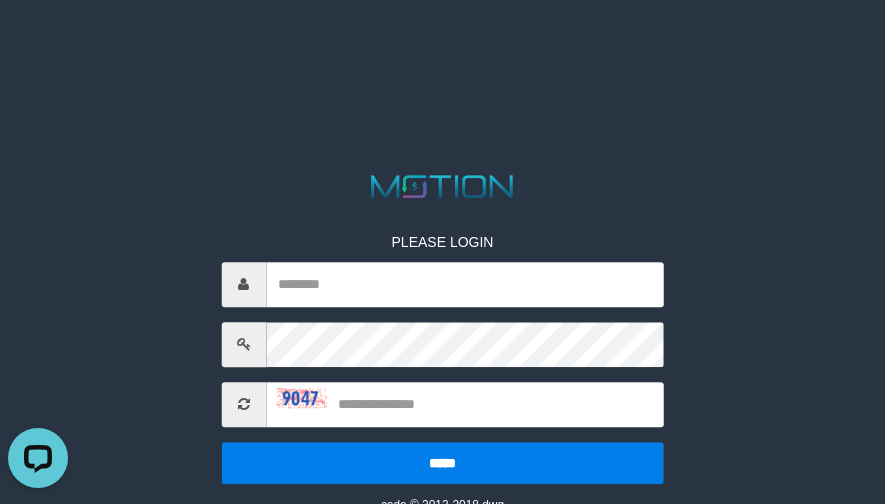 scroll, scrollTop: 0, scrollLeft: 0, axis: both 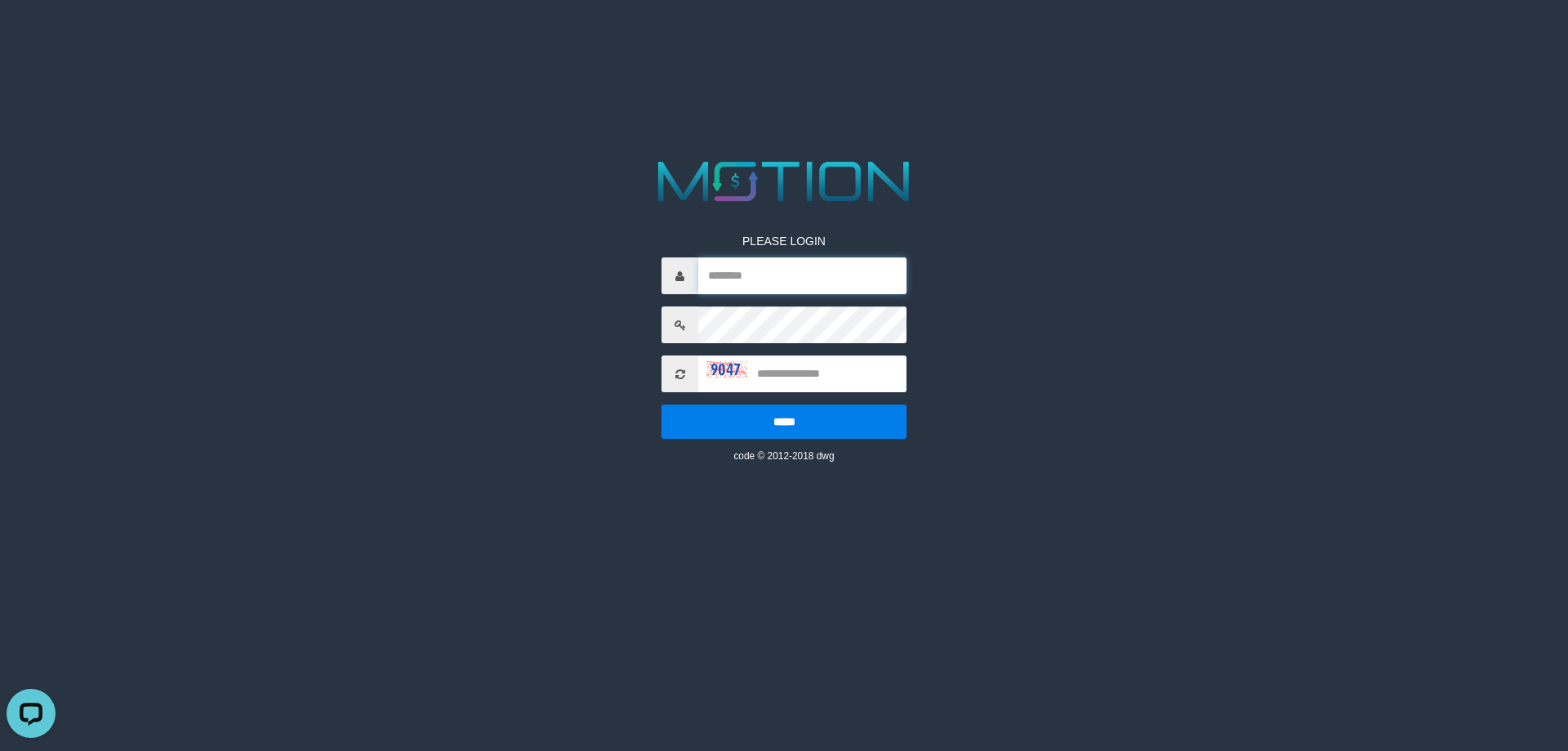 type on "********" 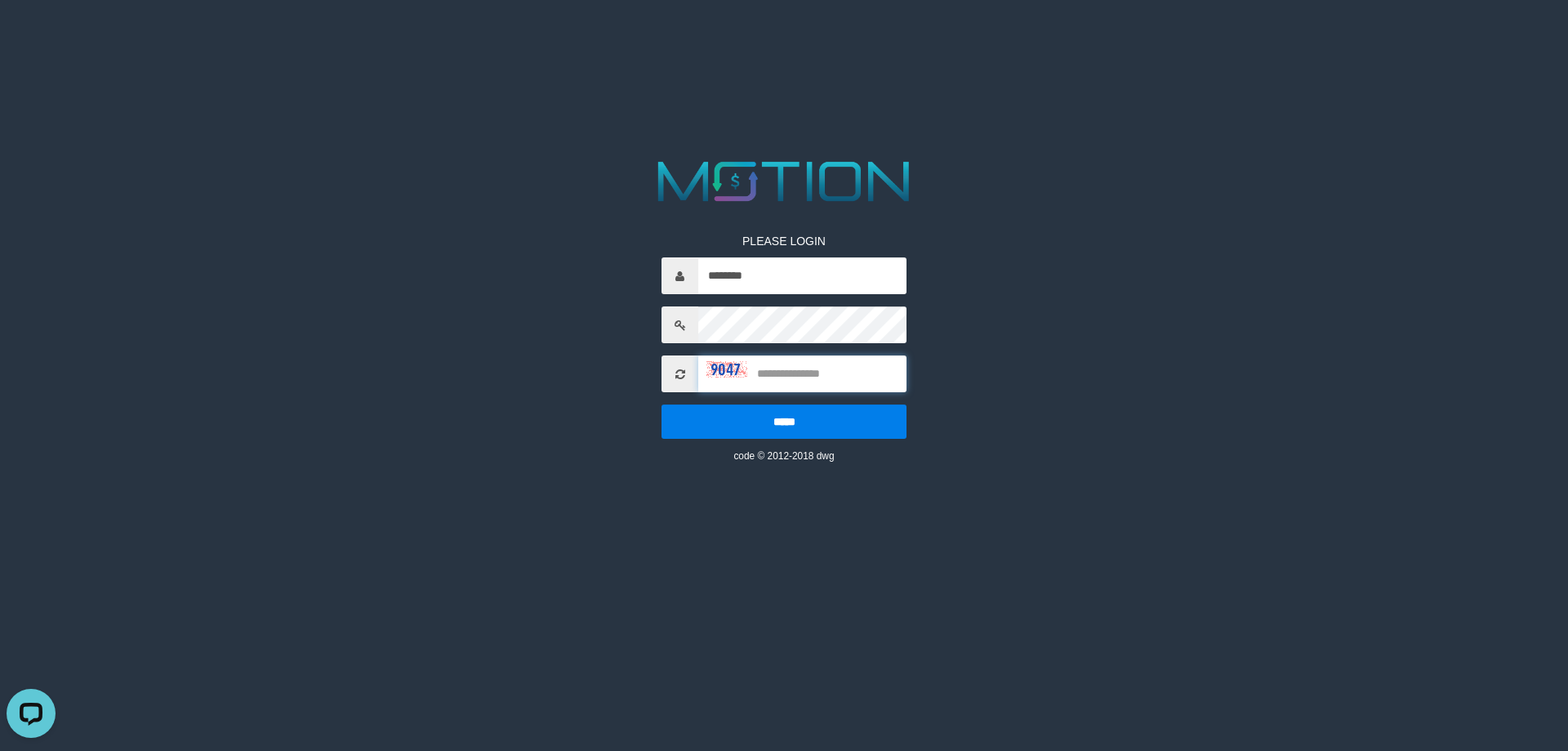 click at bounding box center (802, 373) 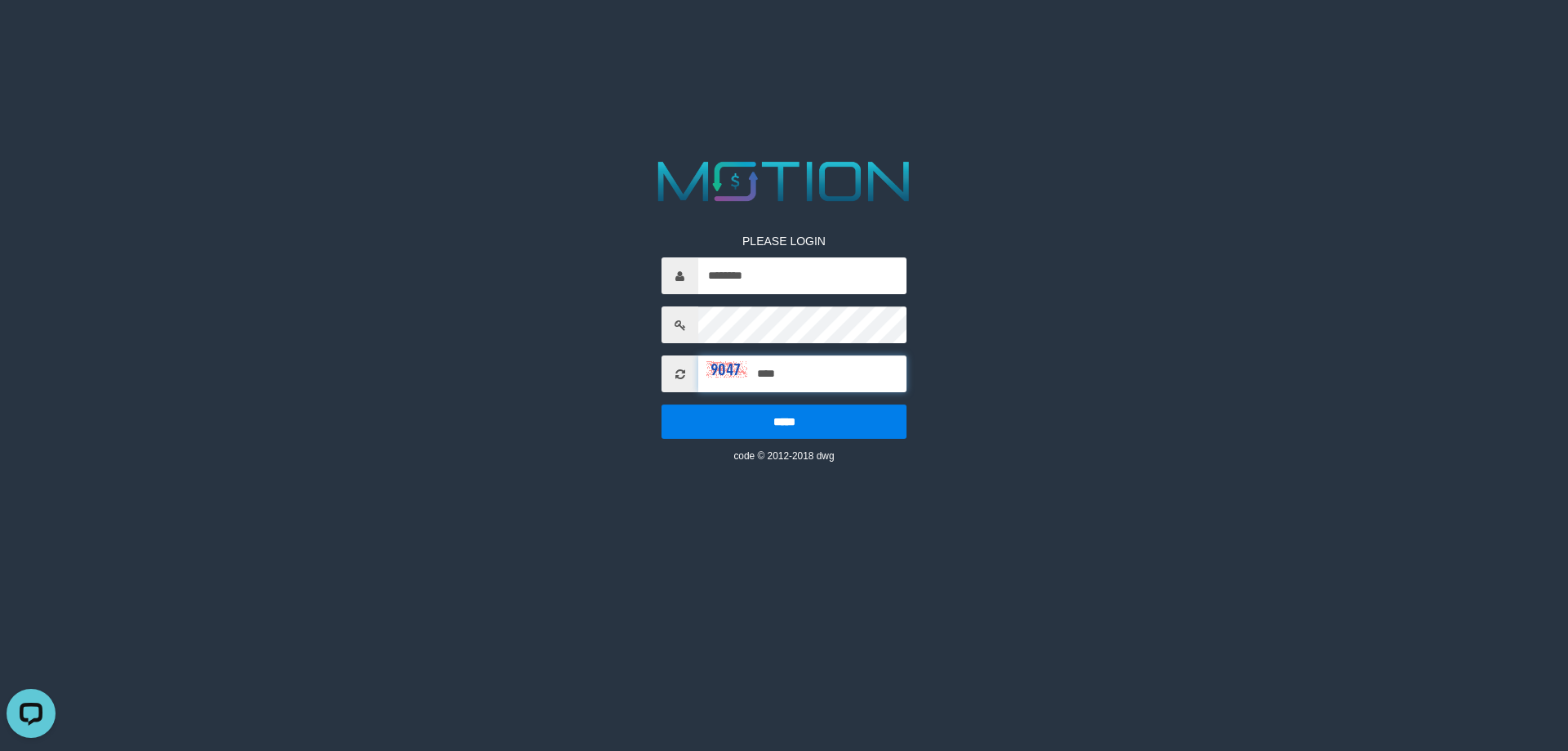 type on "****" 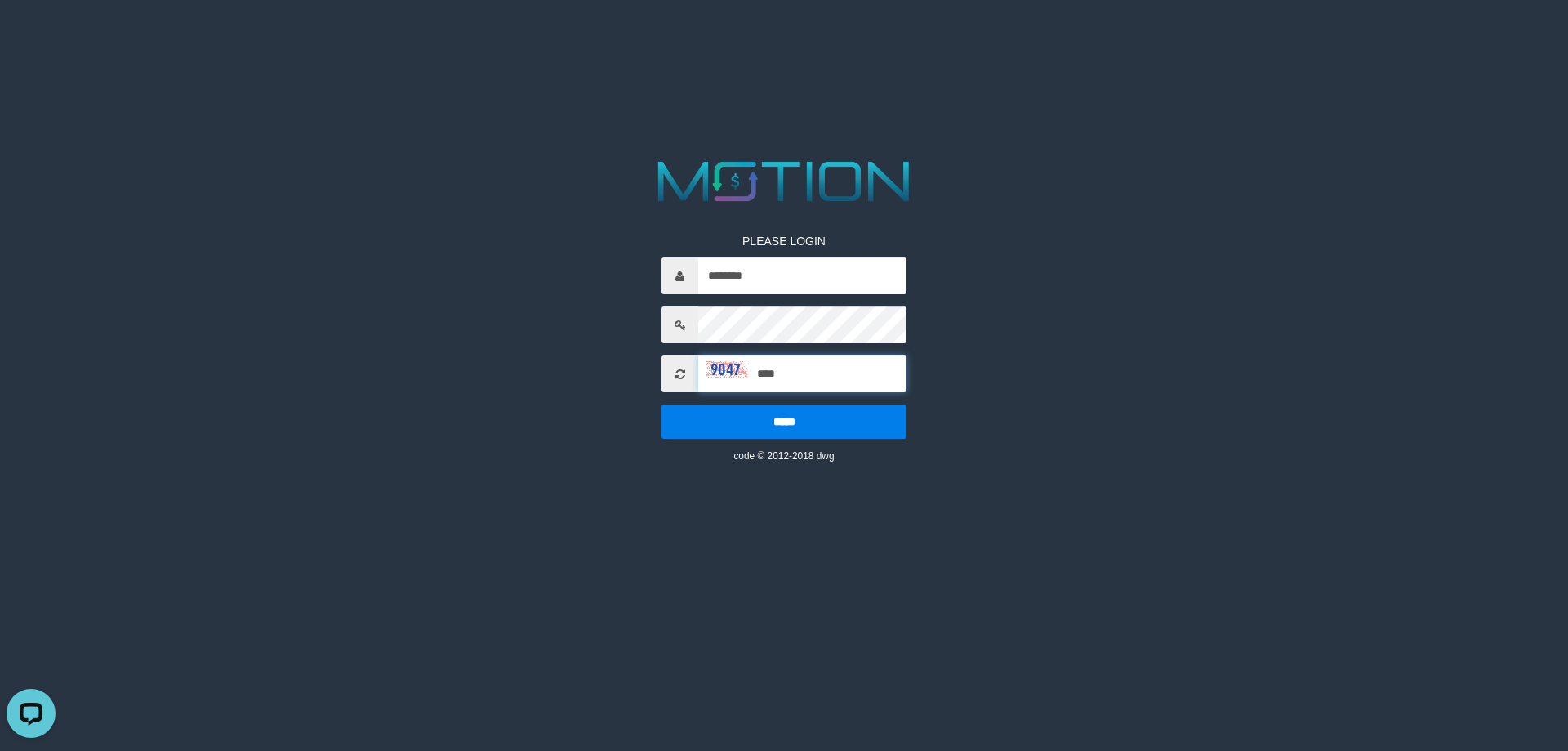 click on "*****" at bounding box center [784, 422] 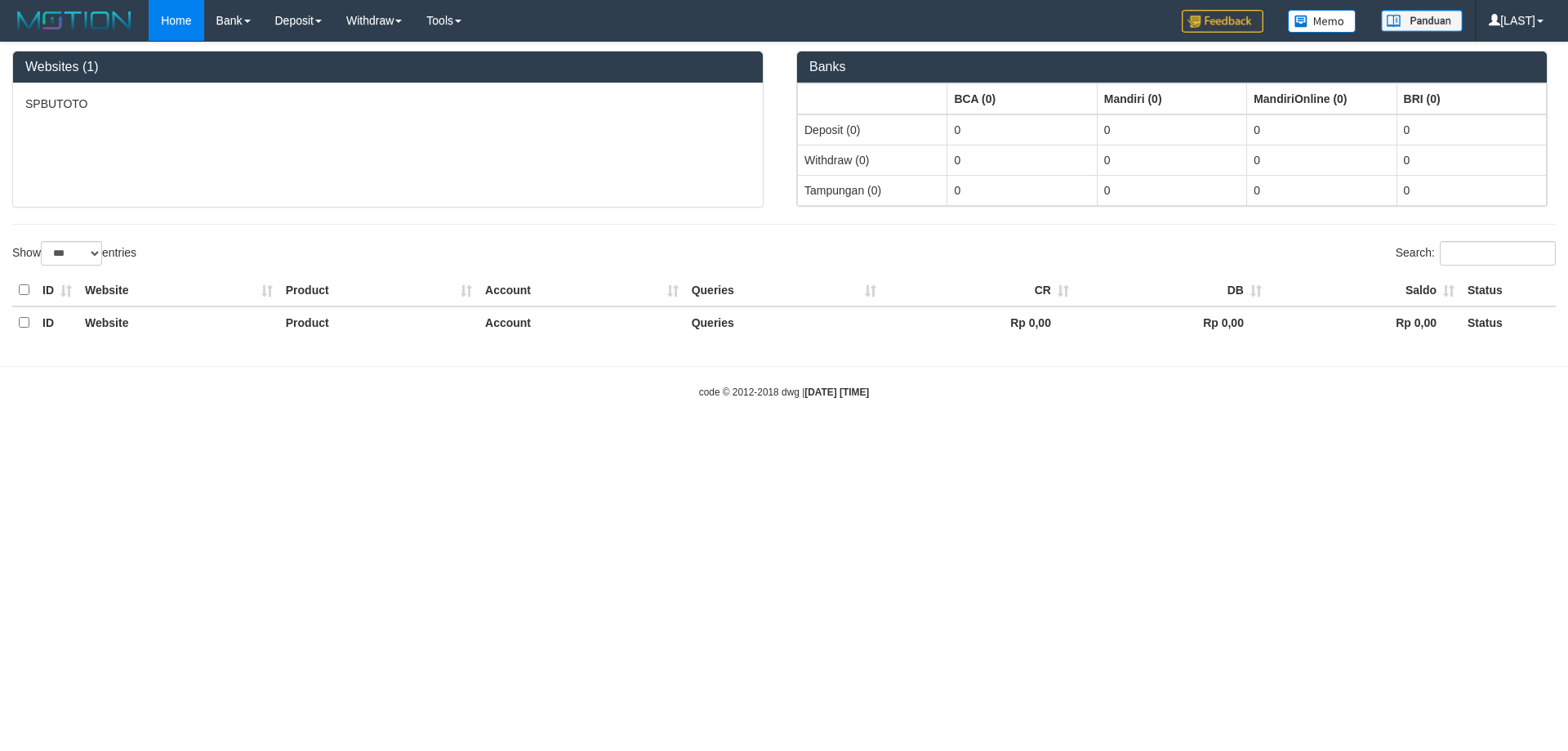 select on "***" 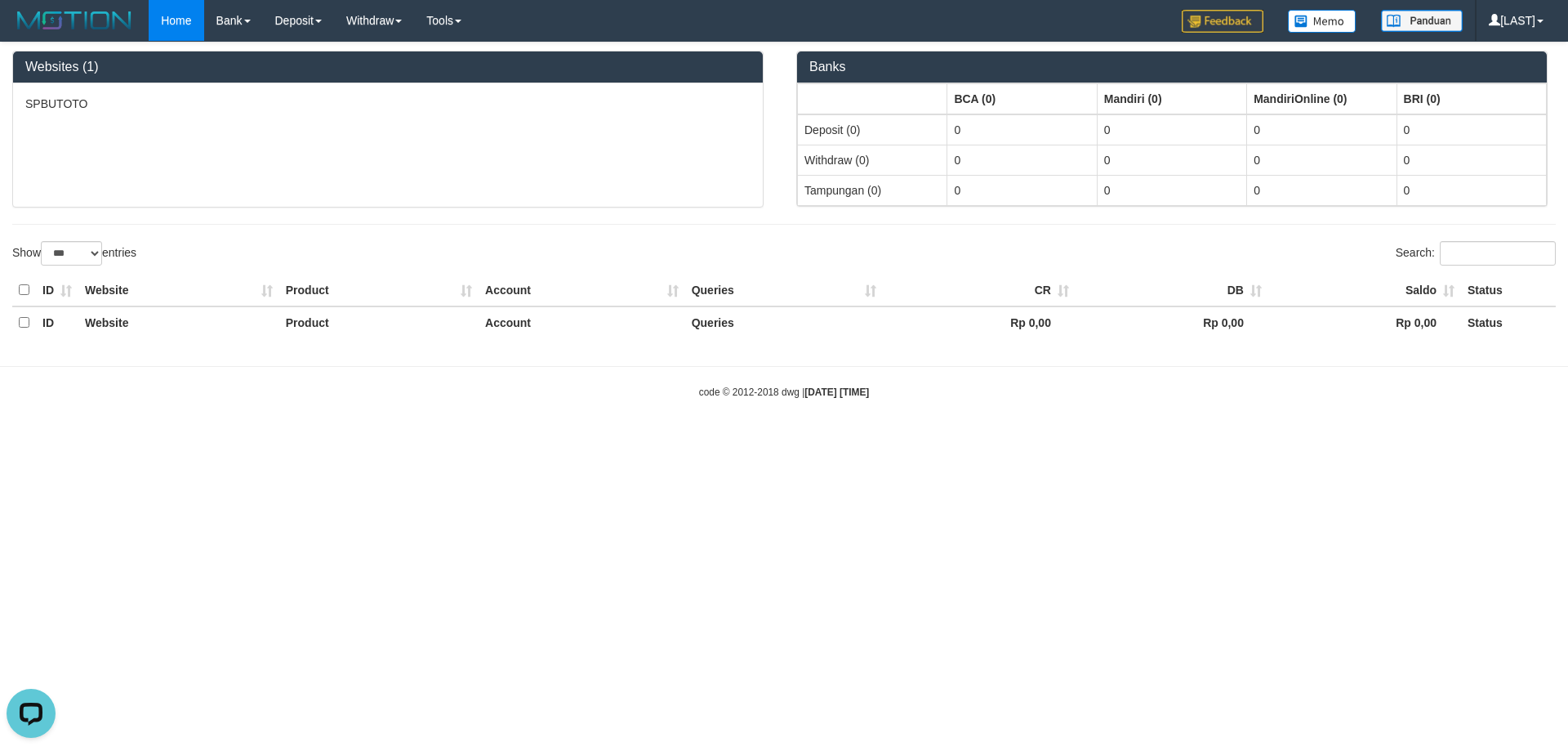 scroll, scrollTop: 0, scrollLeft: 0, axis: both 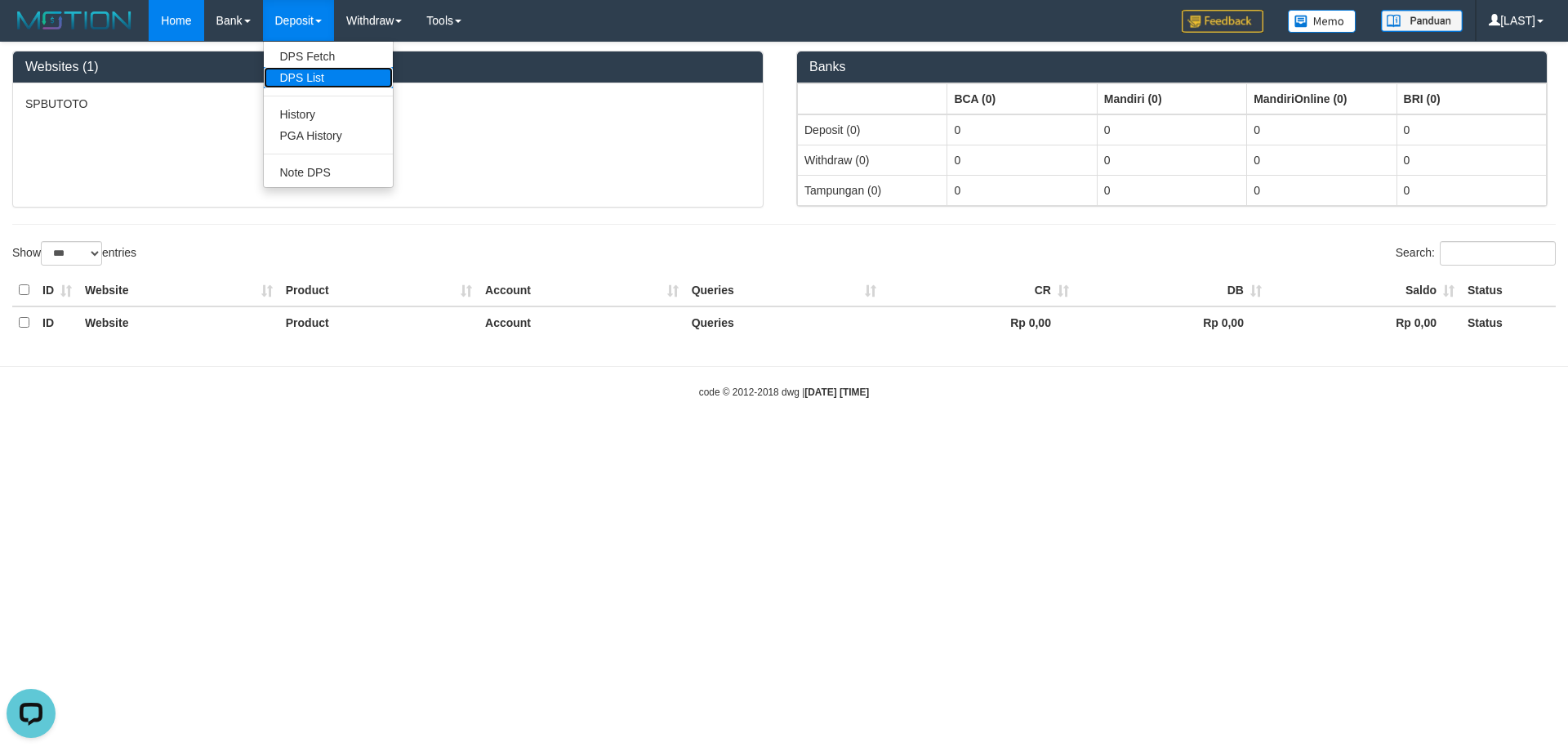 click on "DPS List" at bounding box center [328, 78] 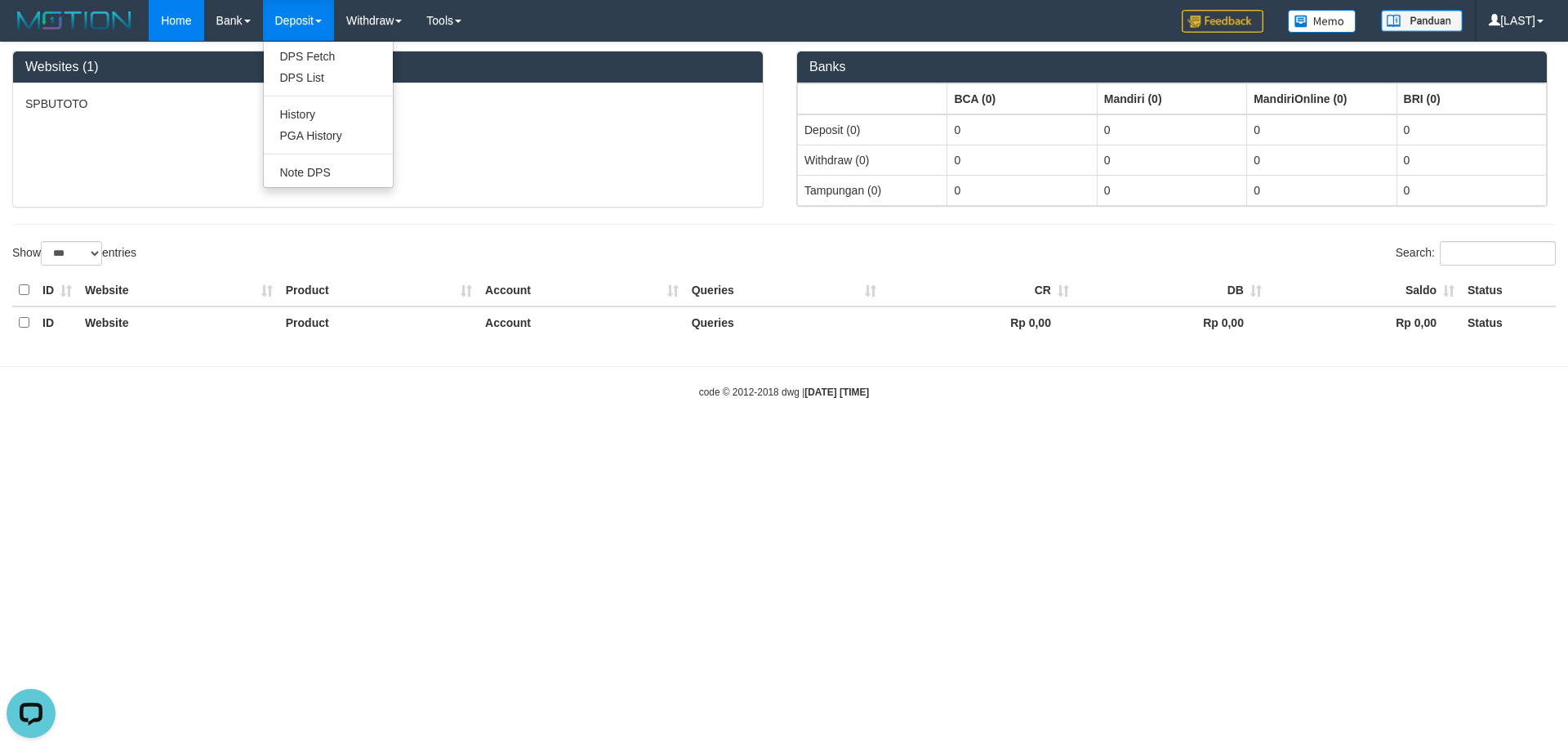 click on "Deposit" at bounding box center (298, 20) 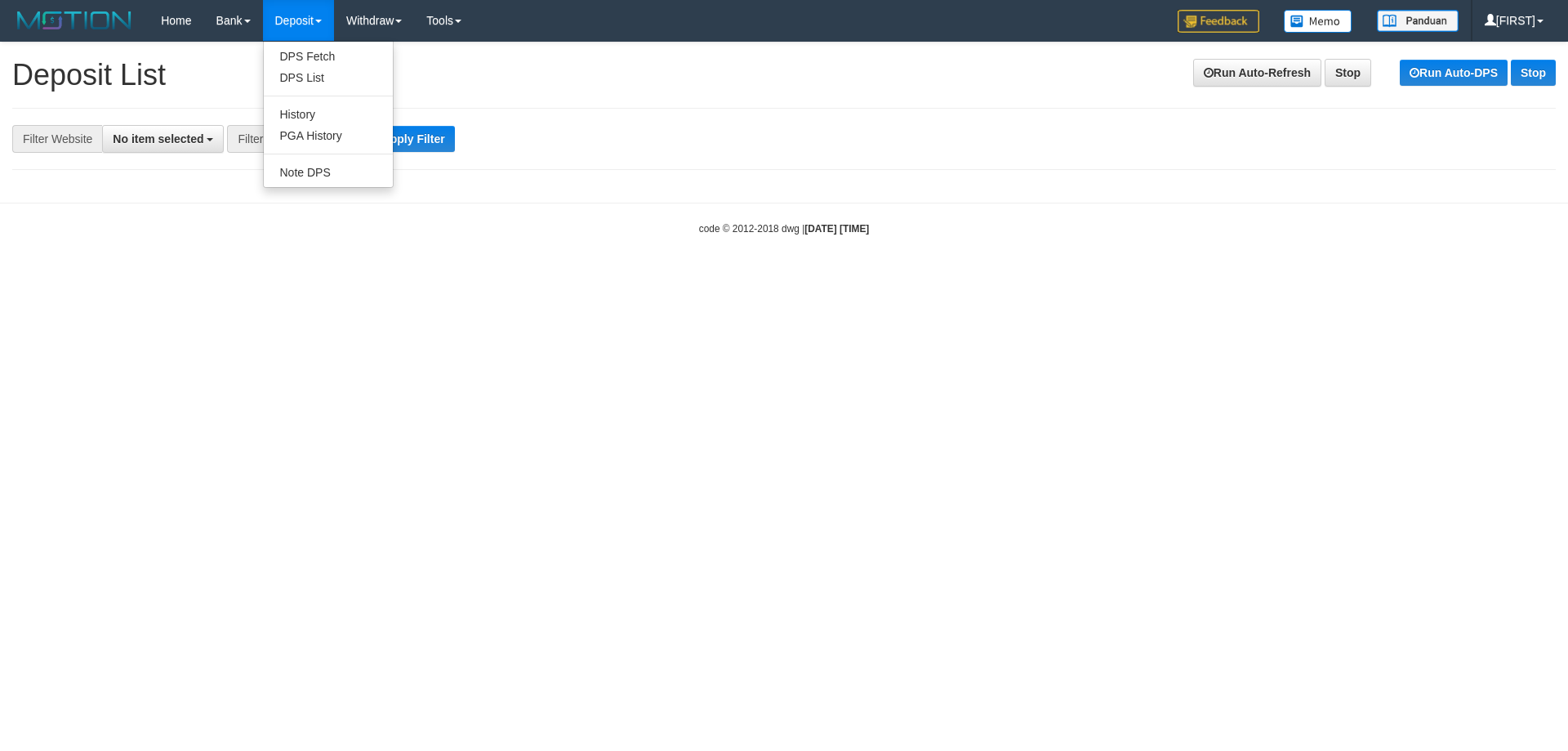 select 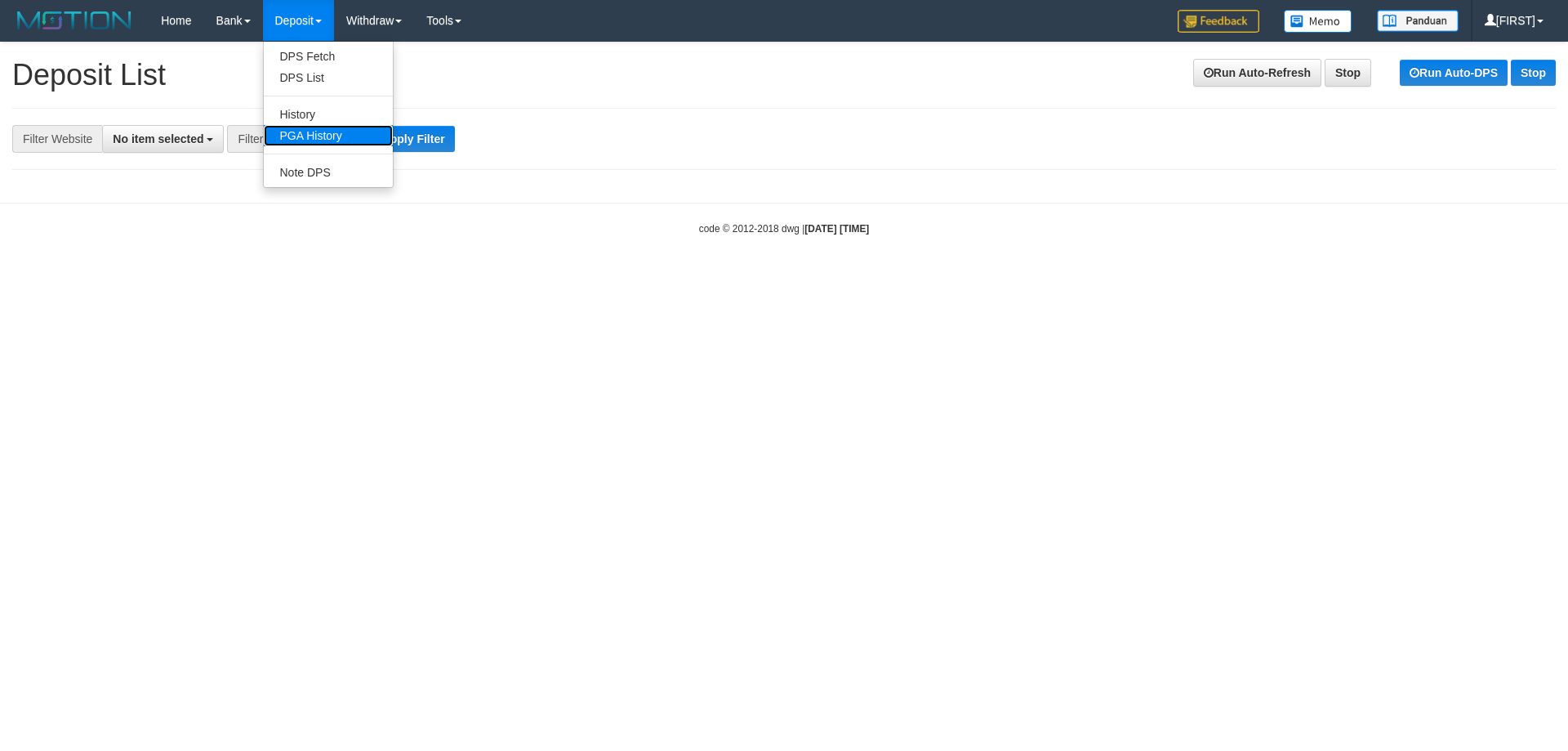 click on "PGA History" at bounding box center [328, 136] 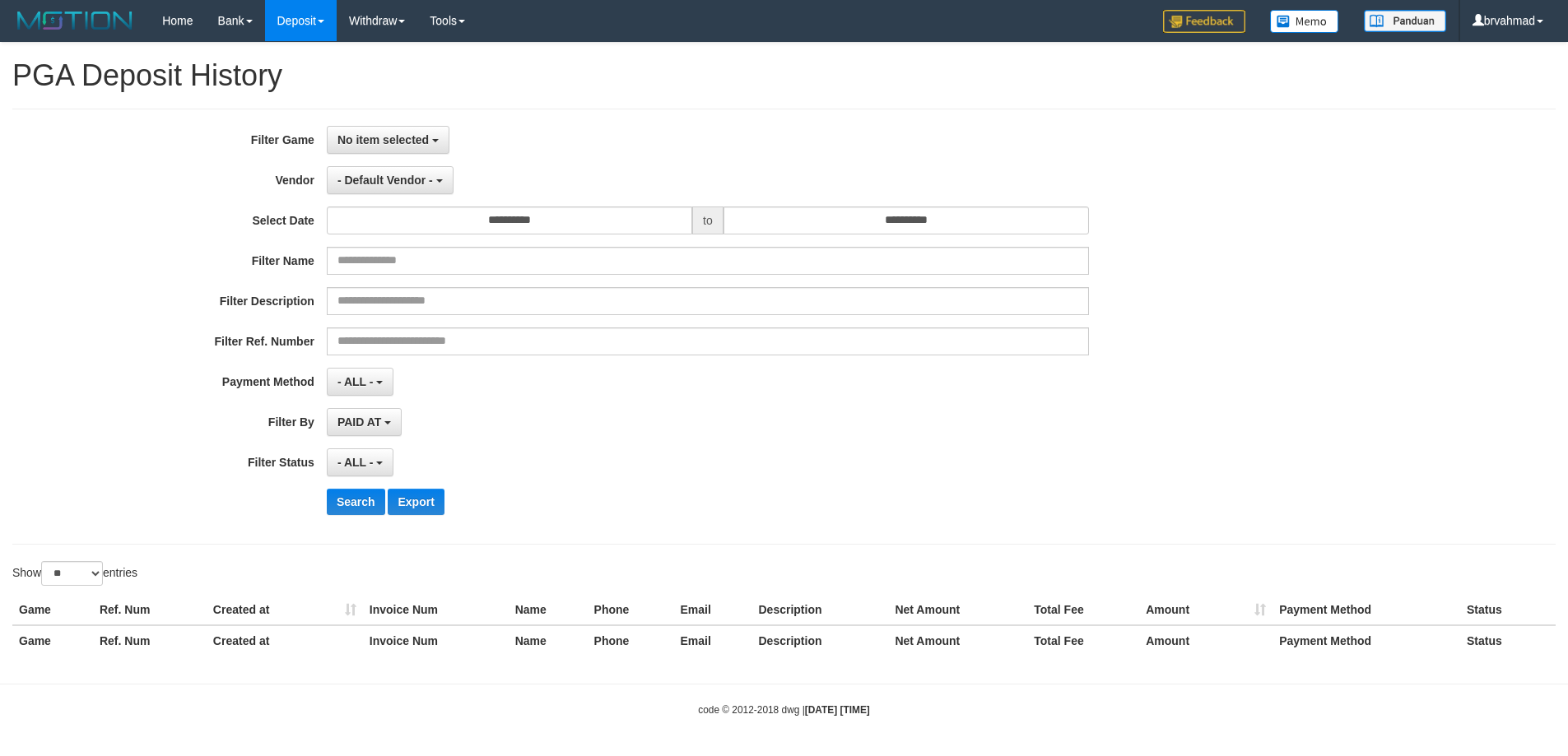 select 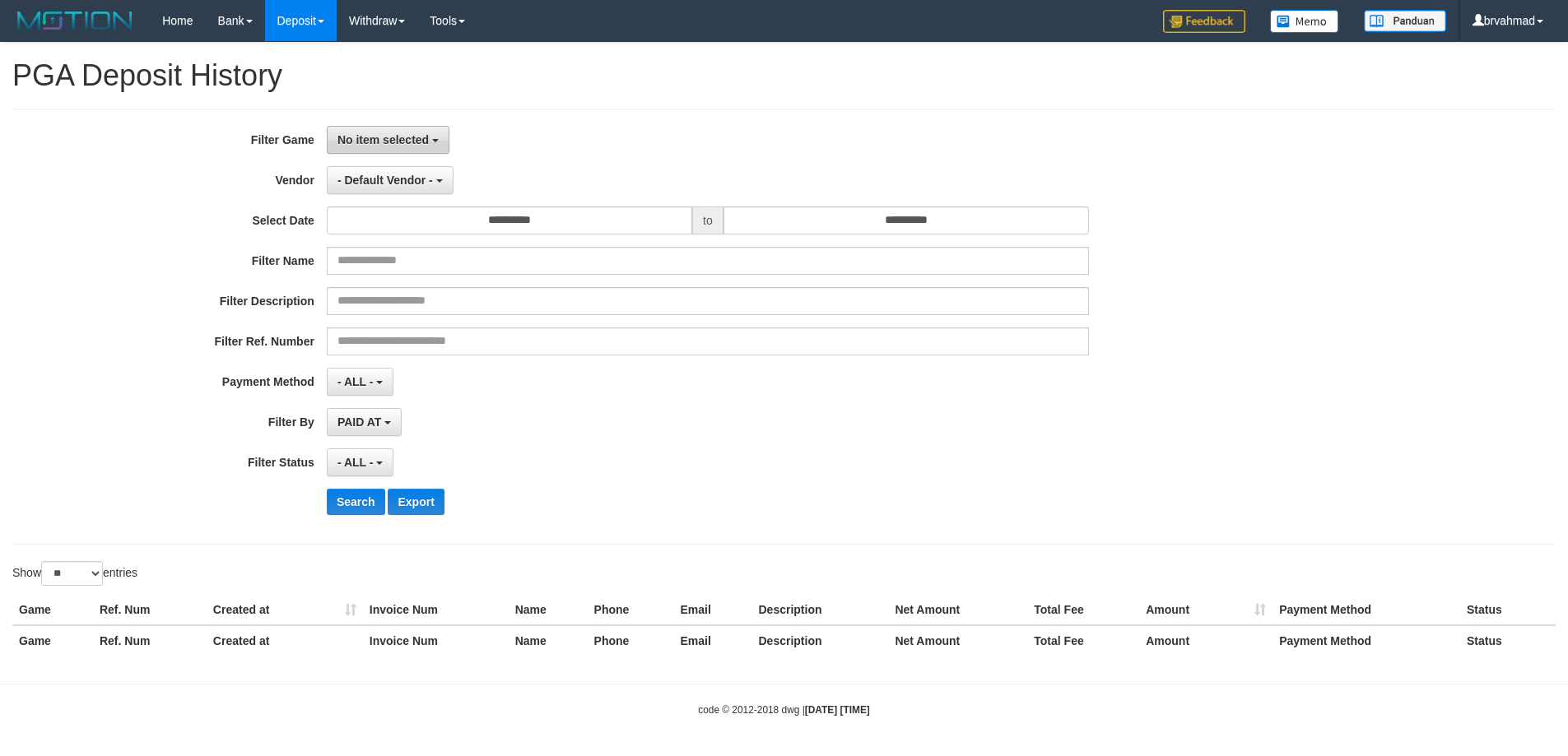 click on "No item selected" at bounding box center (388, 140) 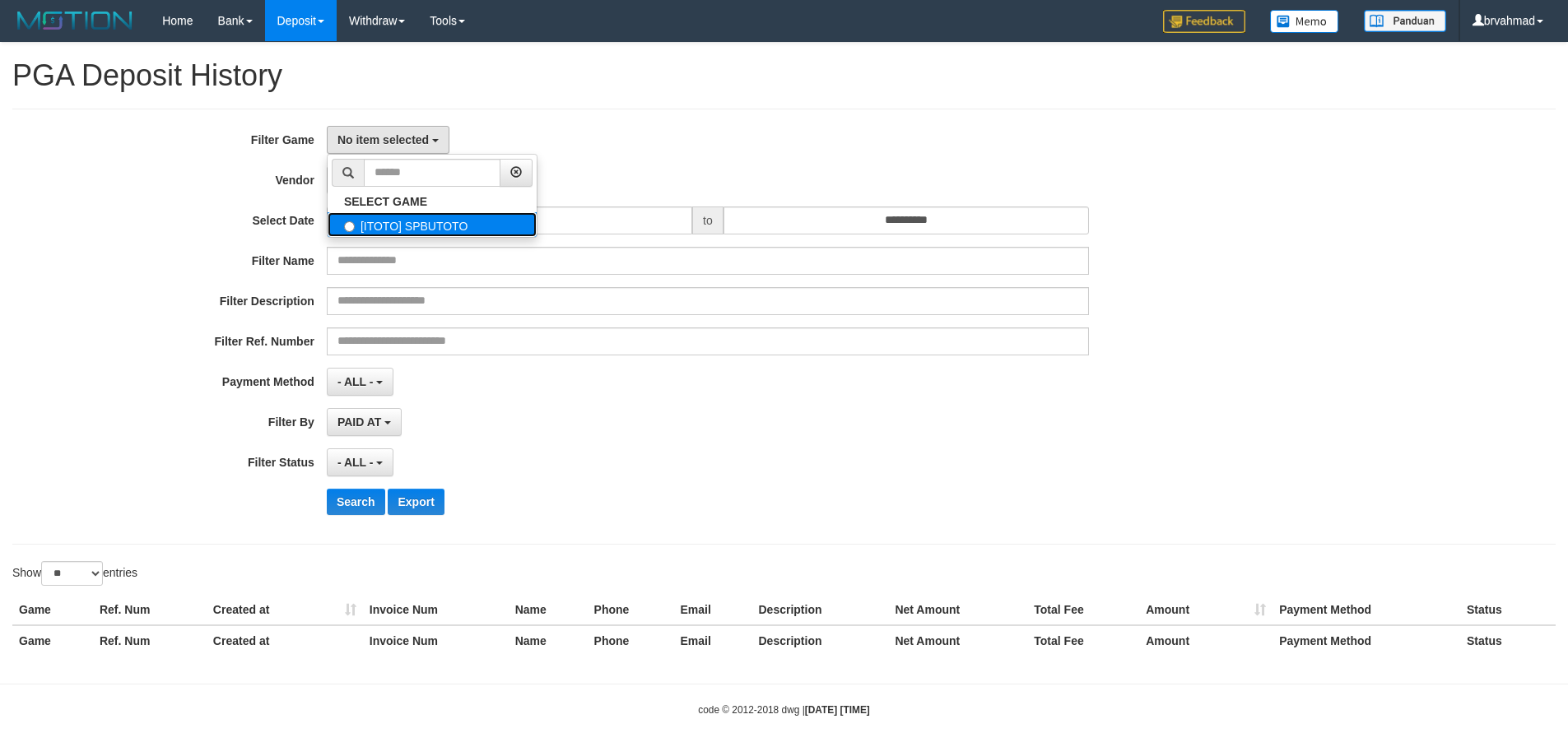 click on "[ITOTO] SPBUTOTO" at bounding box center (432, 225) 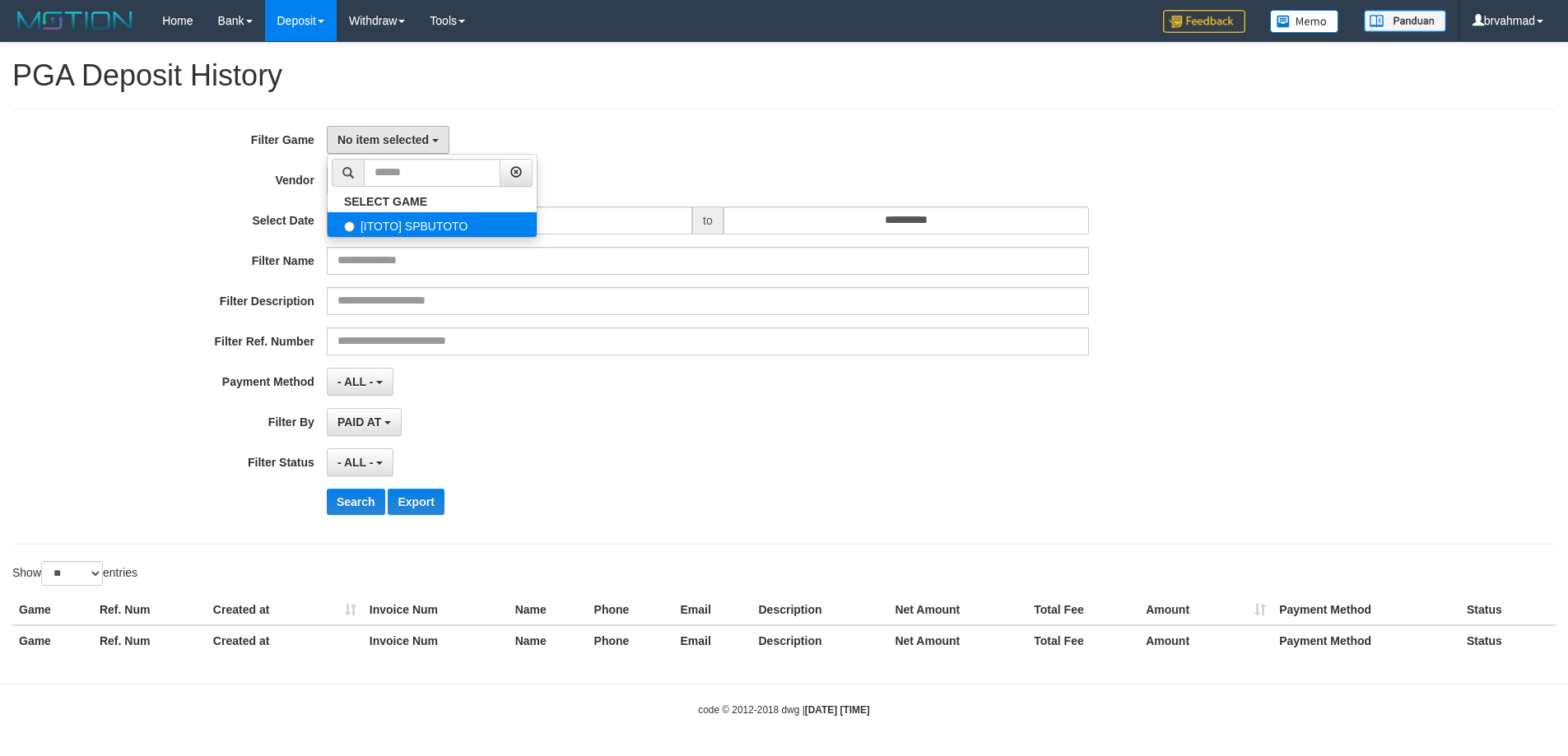 select on "****" 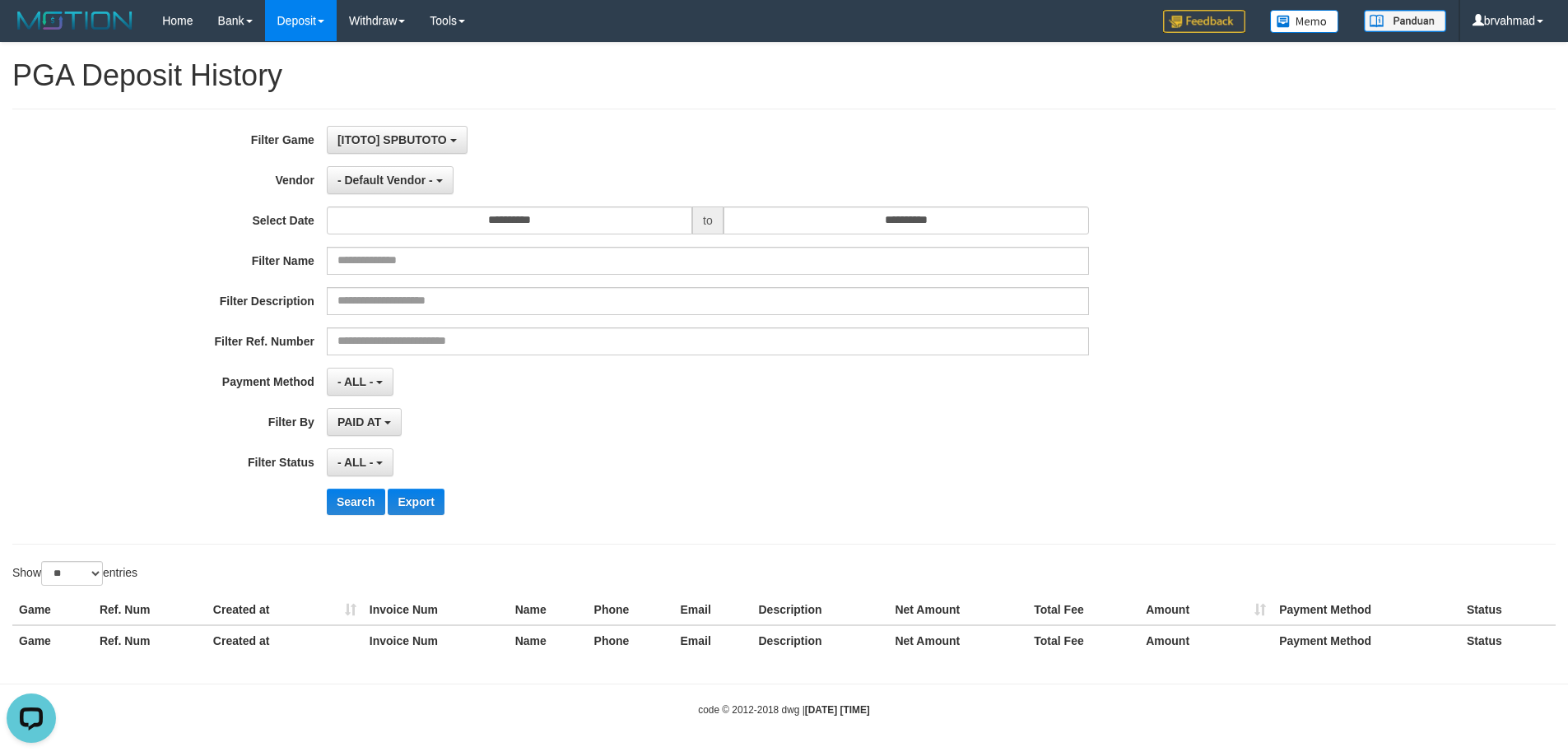 scroll, scrollTop: 0, scrollLeft: 0, axis: both 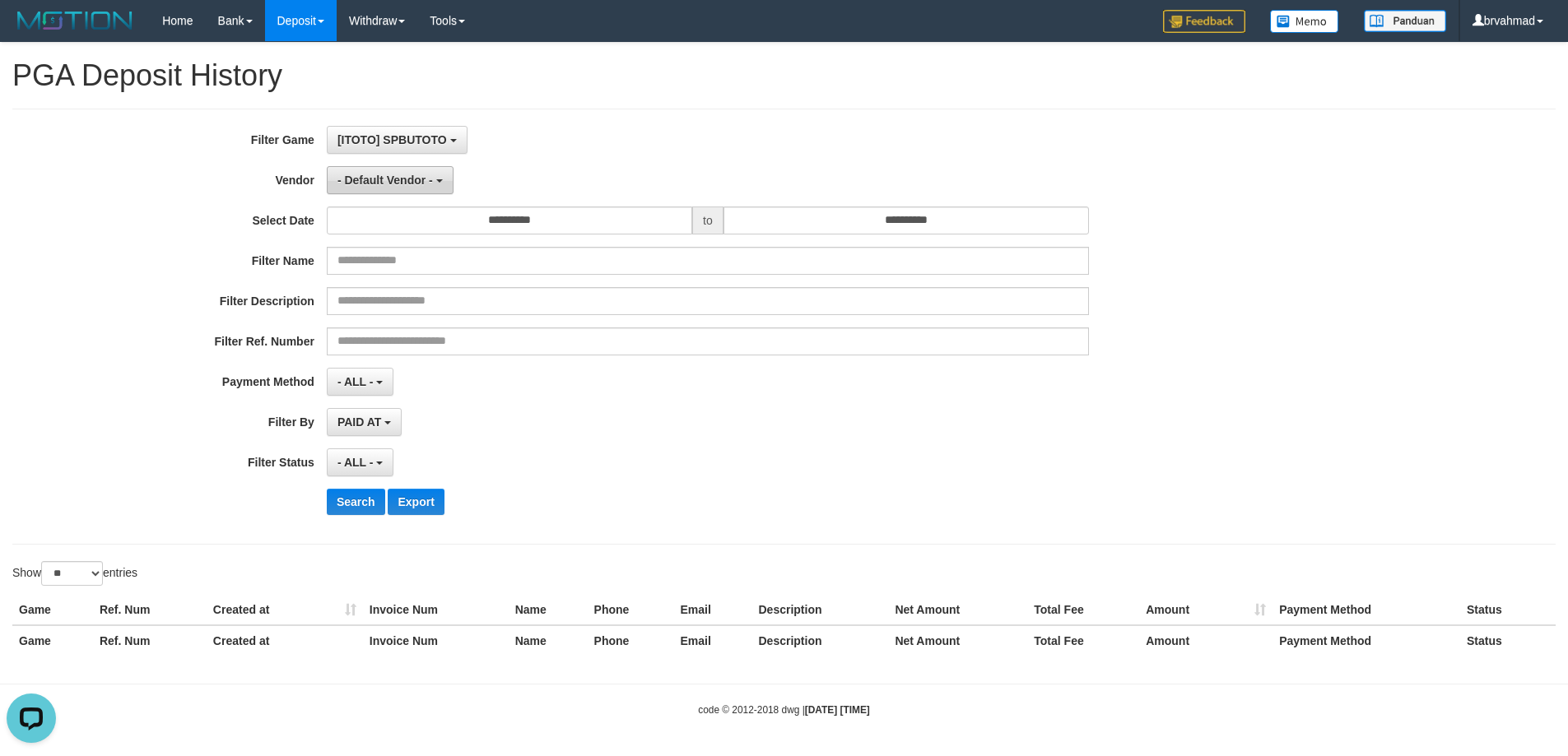 click on "- Default Vendor -" at bounding box center (390, 180) 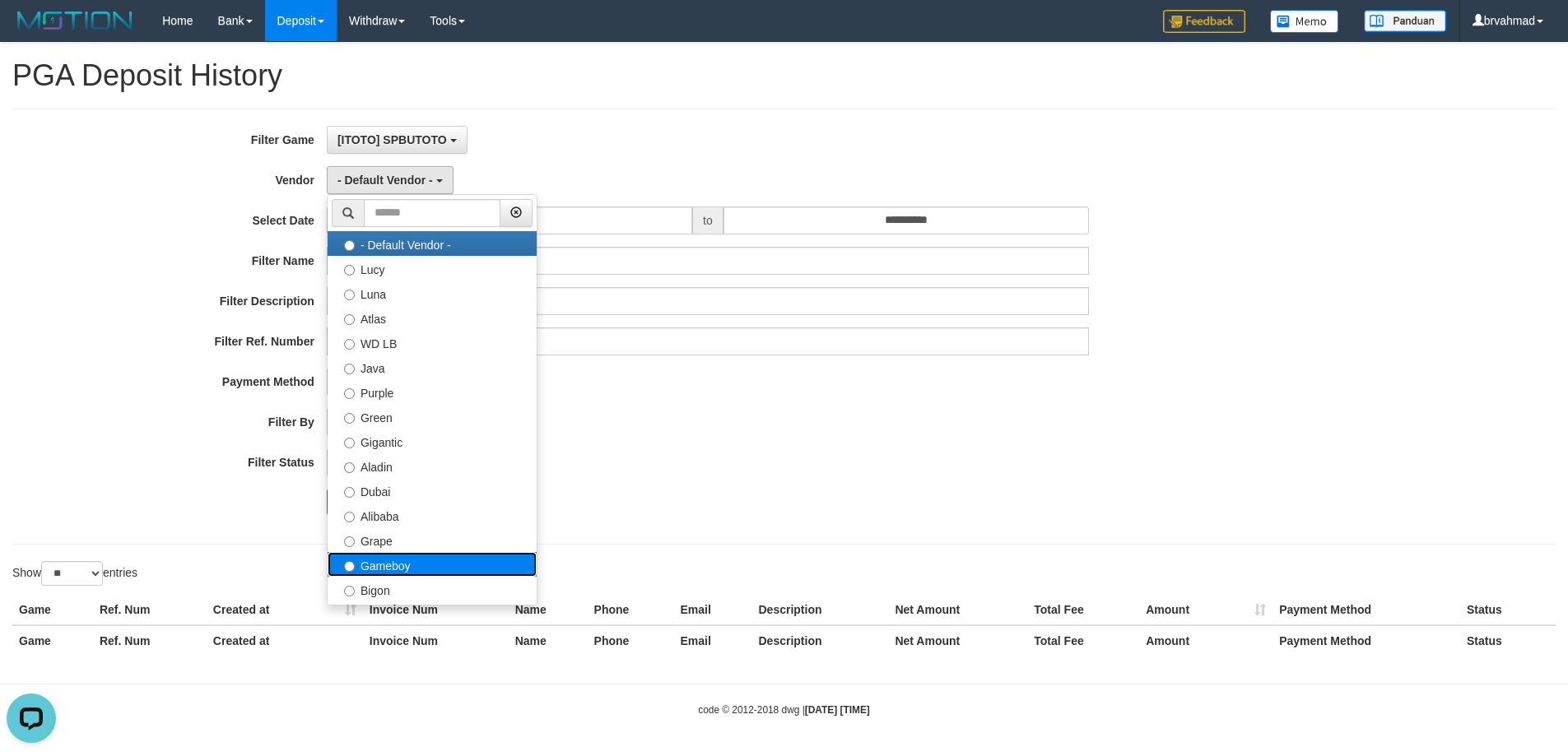 click on "Gameboy" at bounding box center (432, 564) 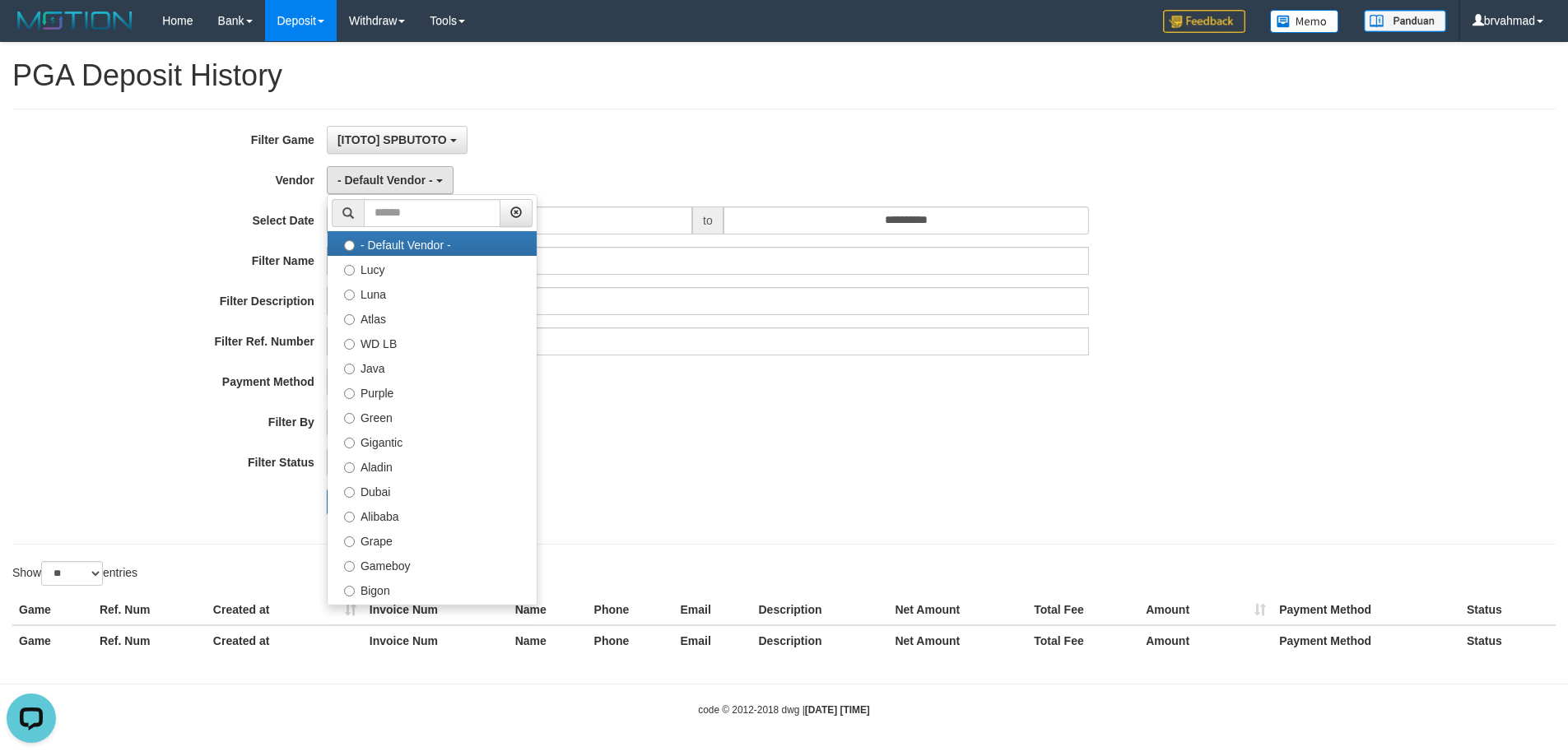 select on "**********" 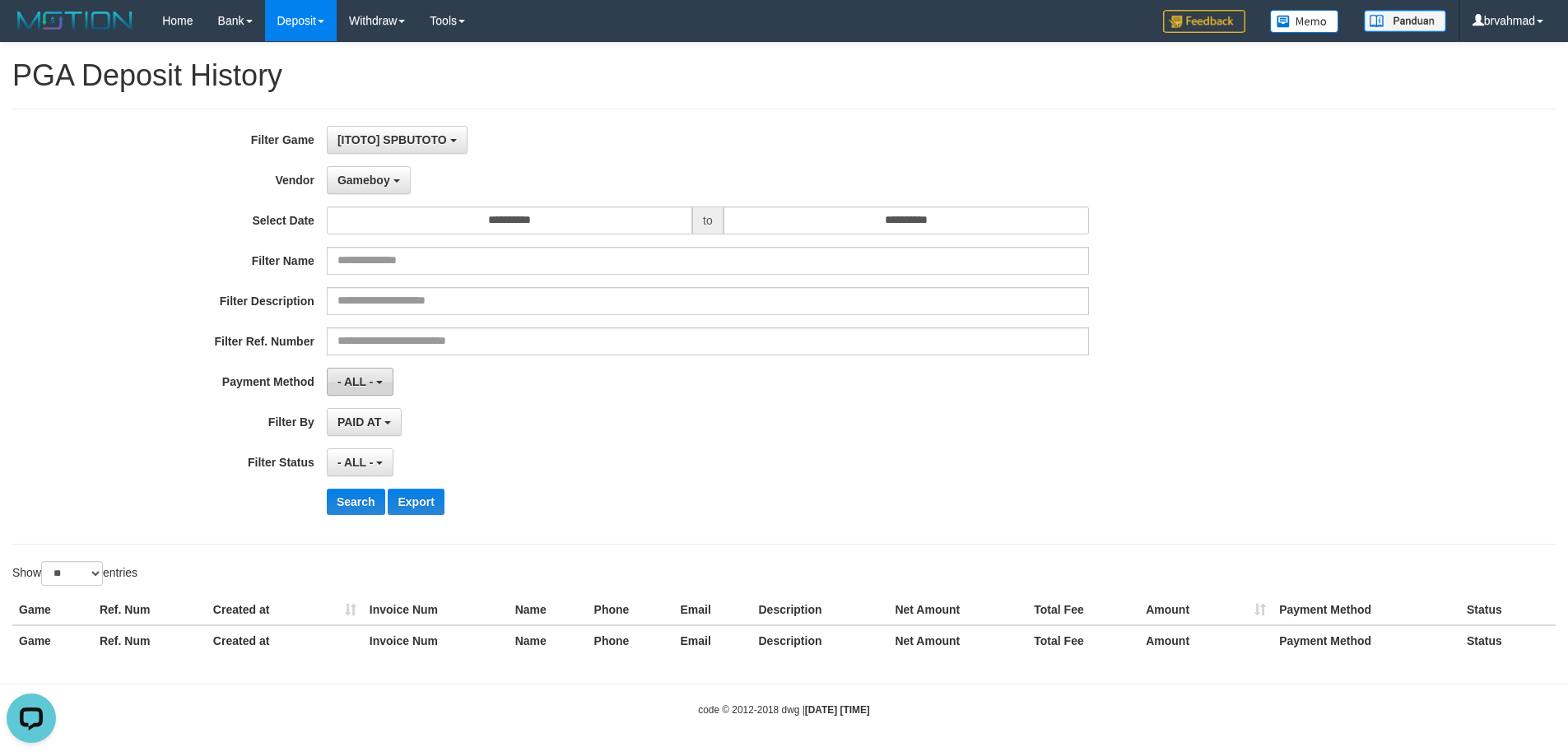 click on "- ALL -" at bounding box center (356, 382) 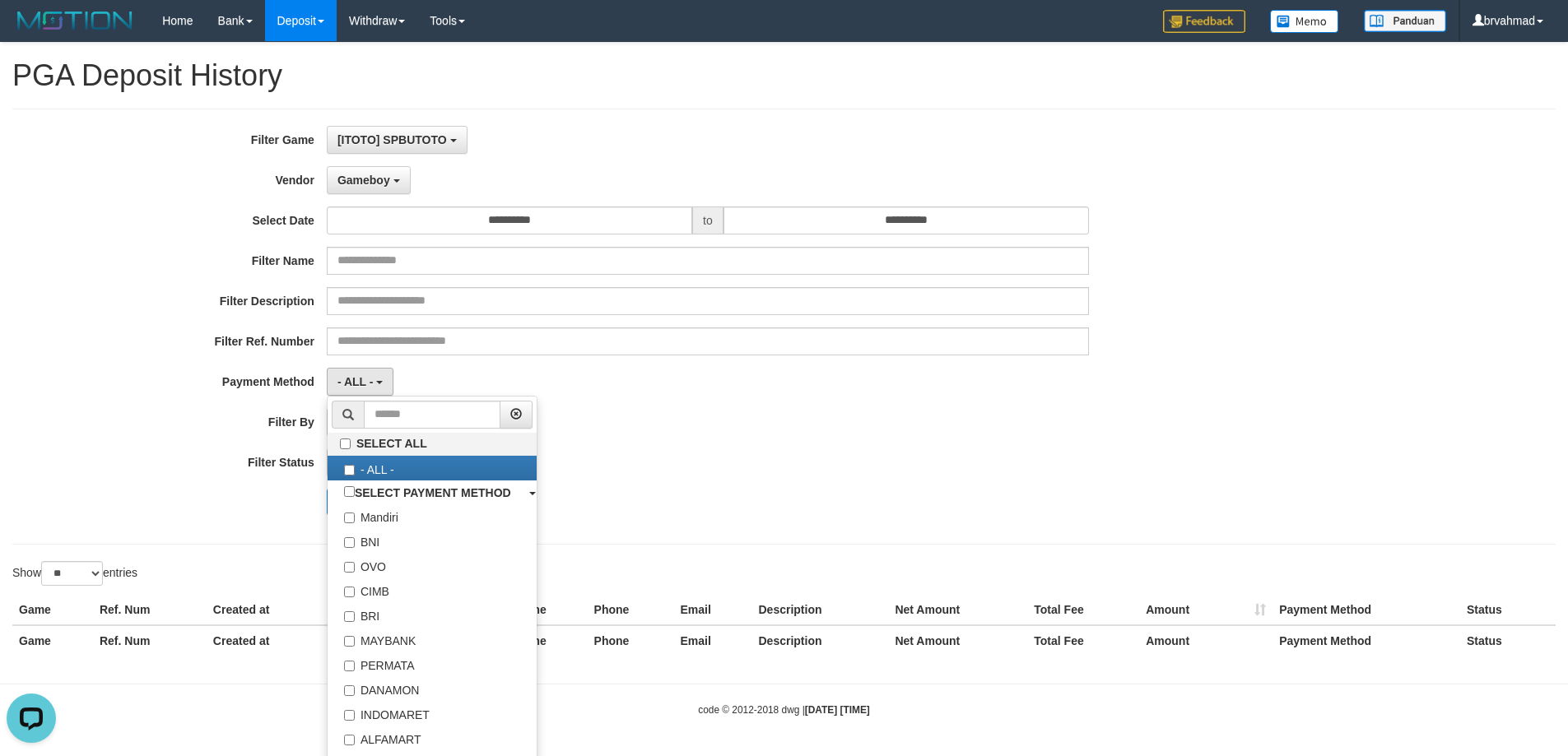 click on "**********" at bounding box center [654, 327] 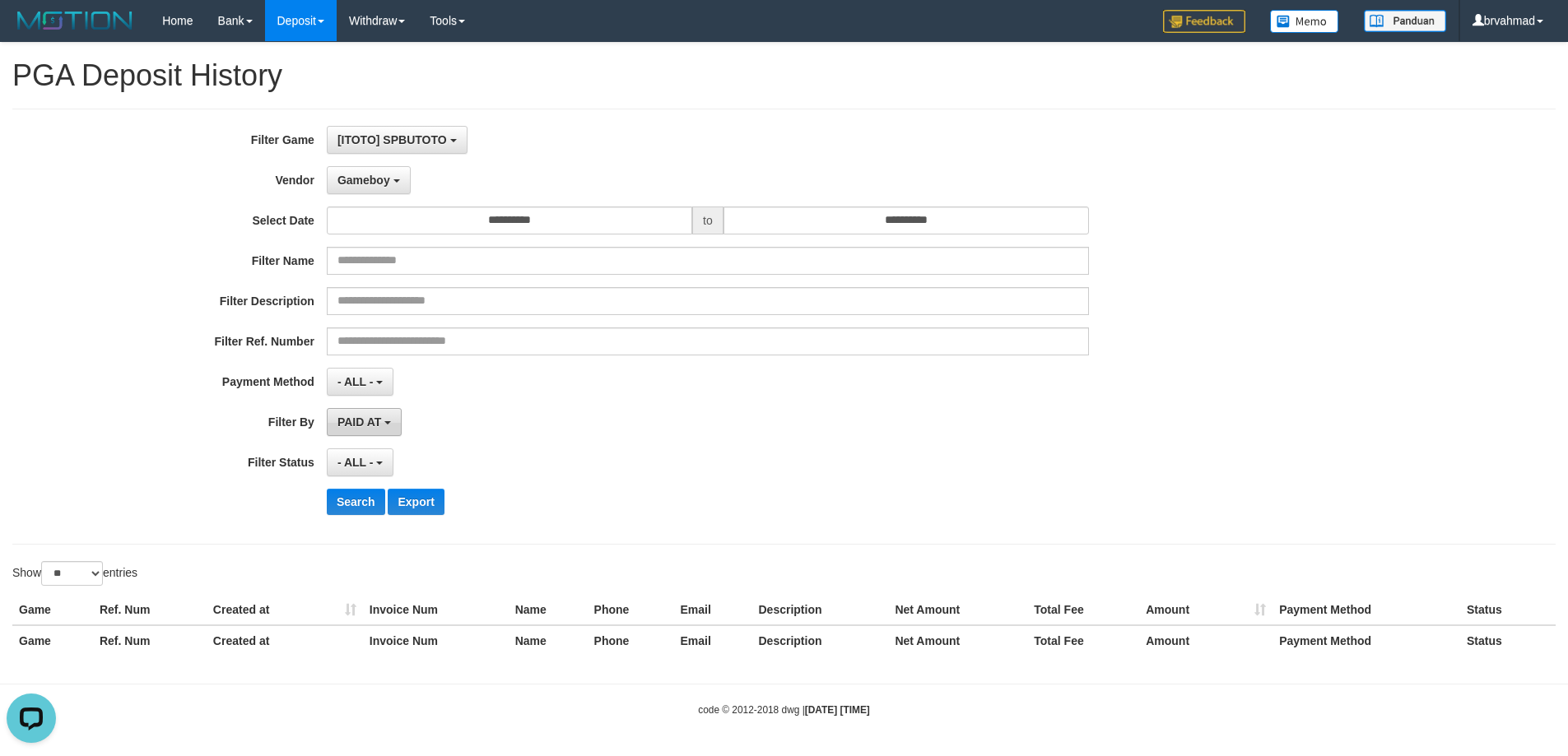 click on "PAID AT" at bounding box center [359, 422] 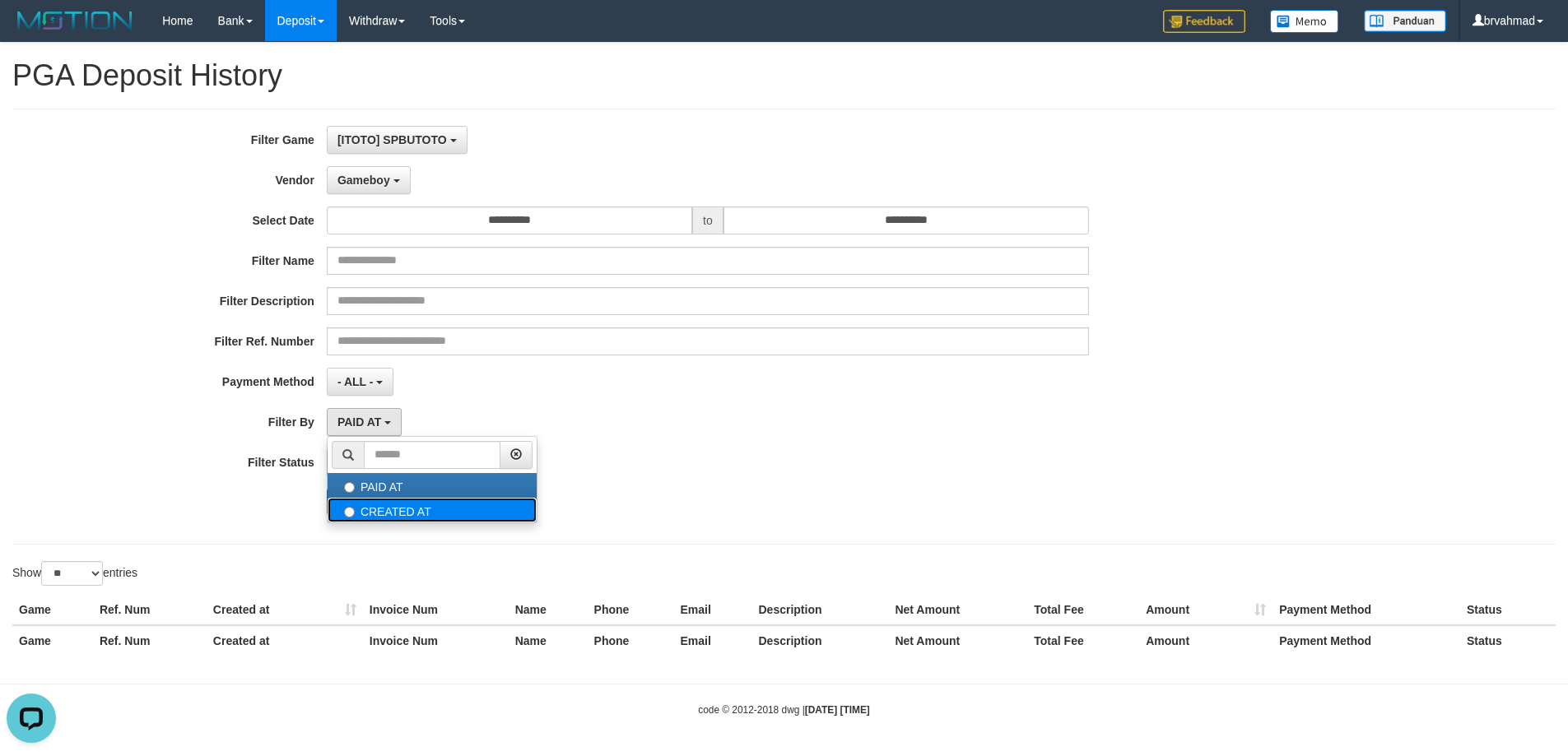 click on "CREATED AT" at bounding box center [432, 510] 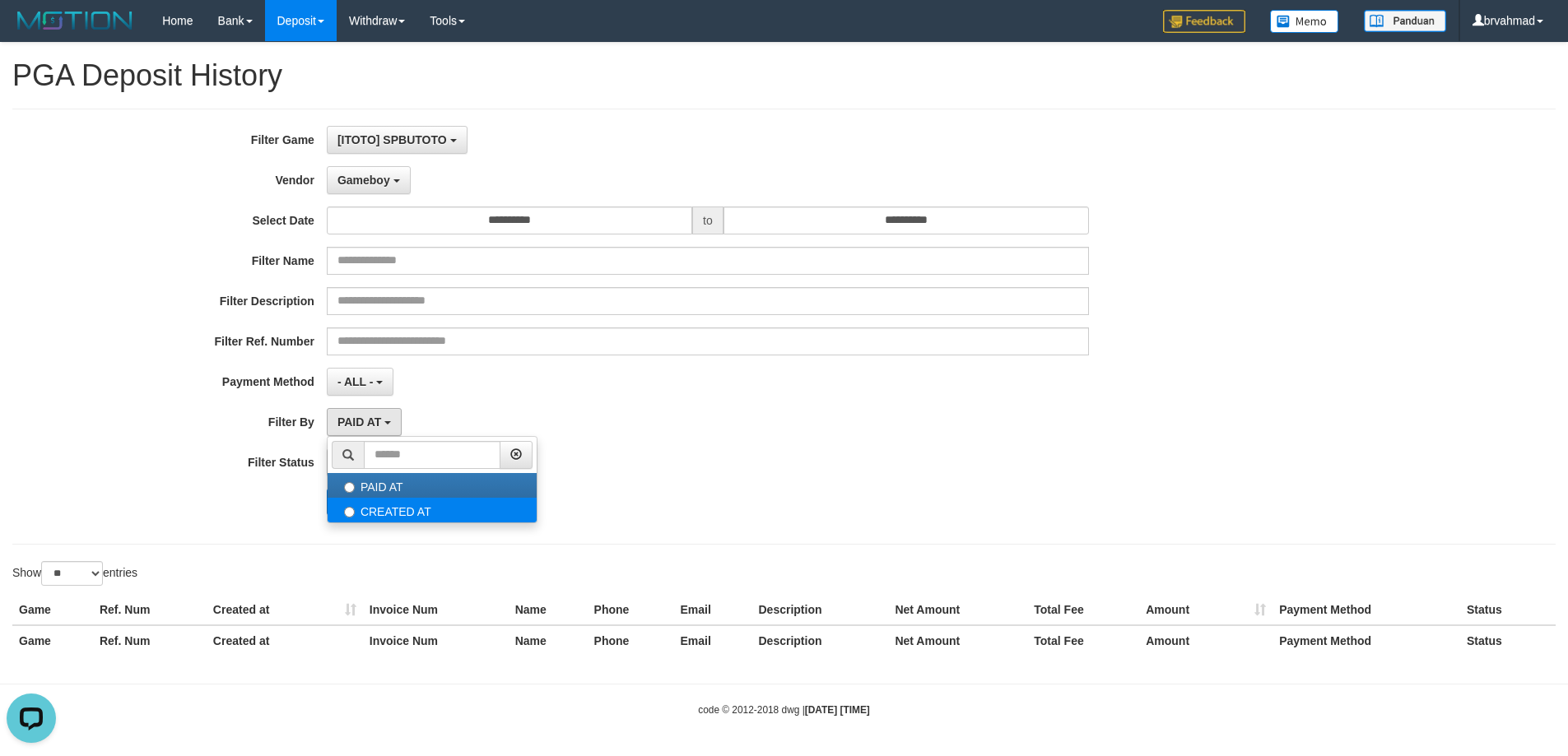 select on "*" 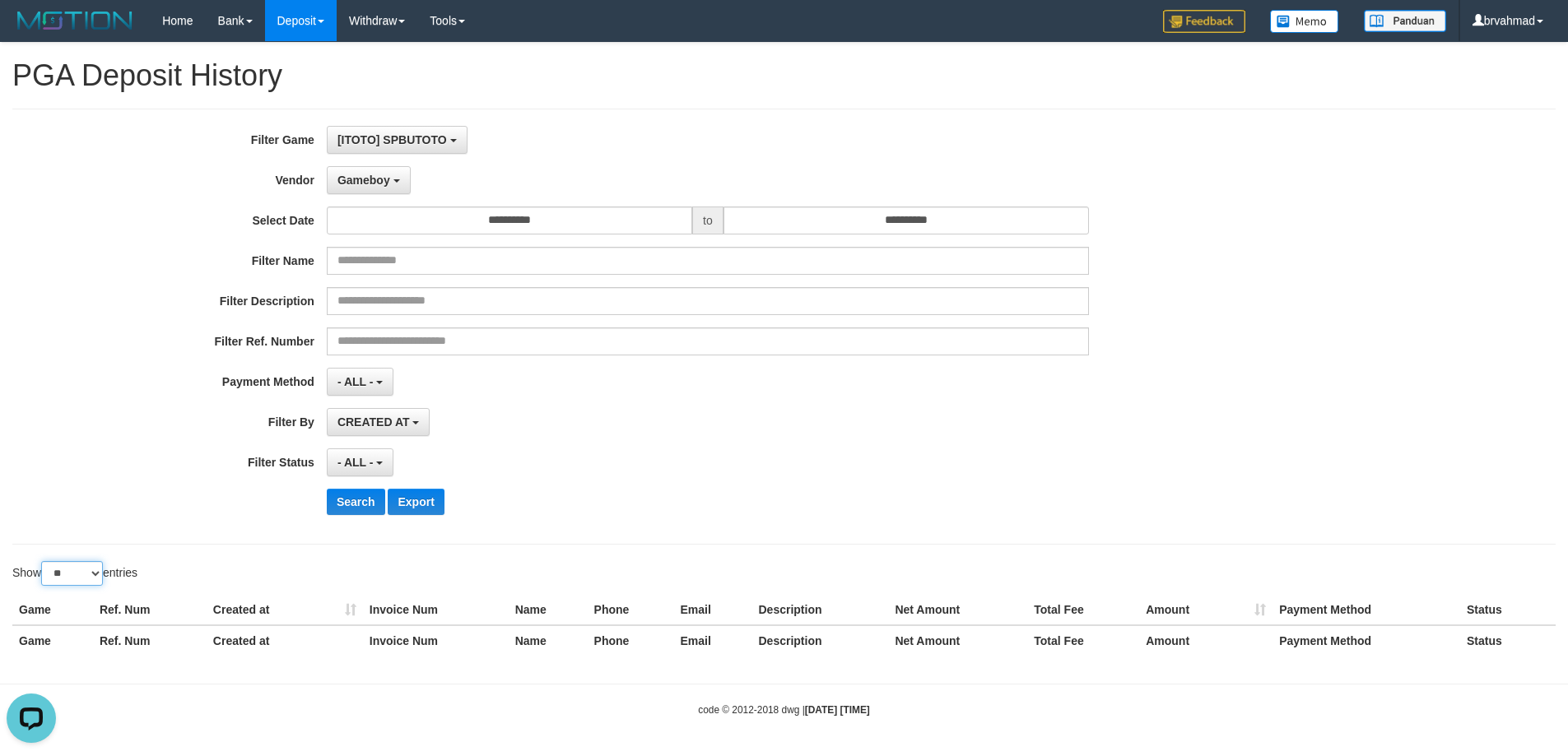 click on "** ** ** ***" at bounding box center [72, 573] 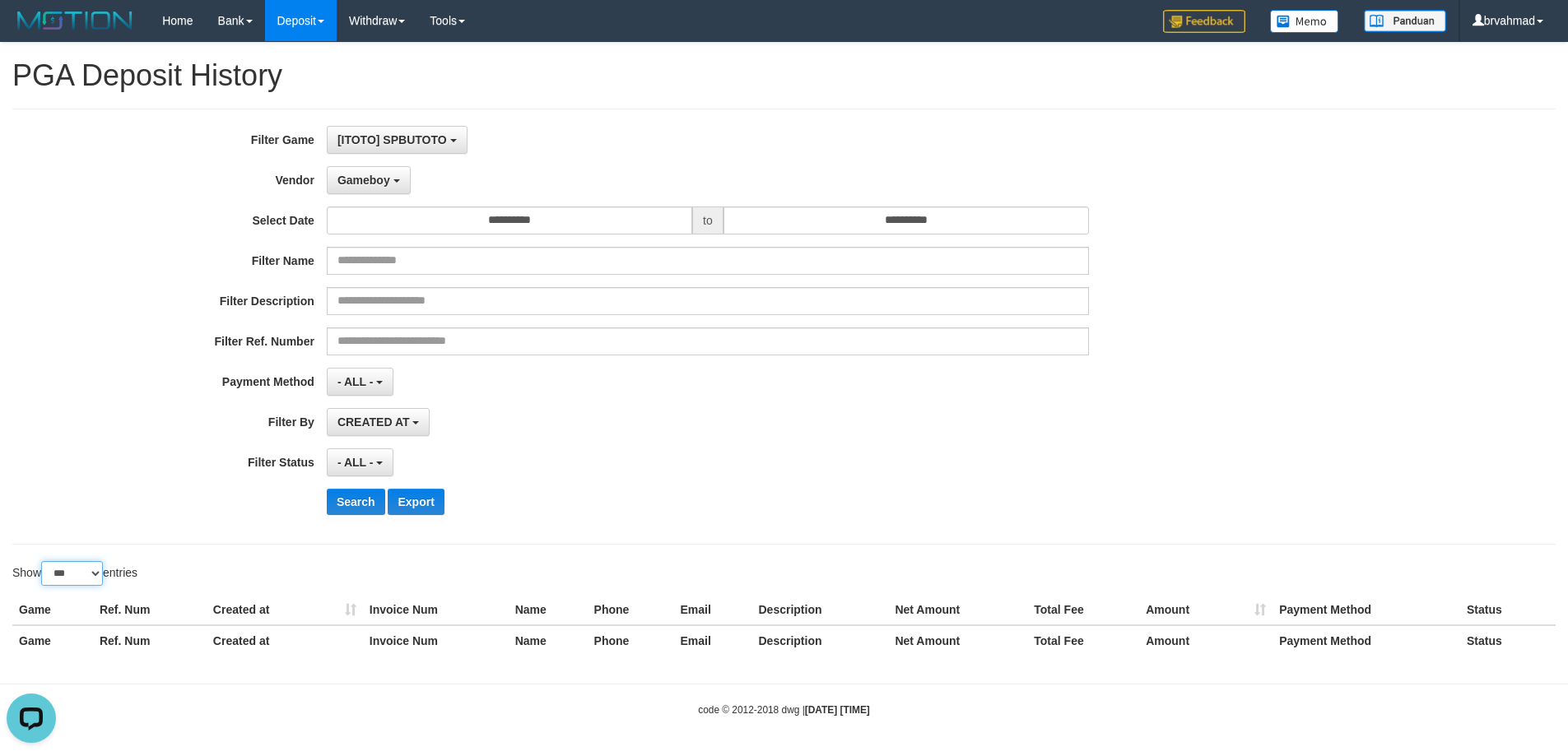 click on "** ** ** ***" at bounding box center [72, 573] 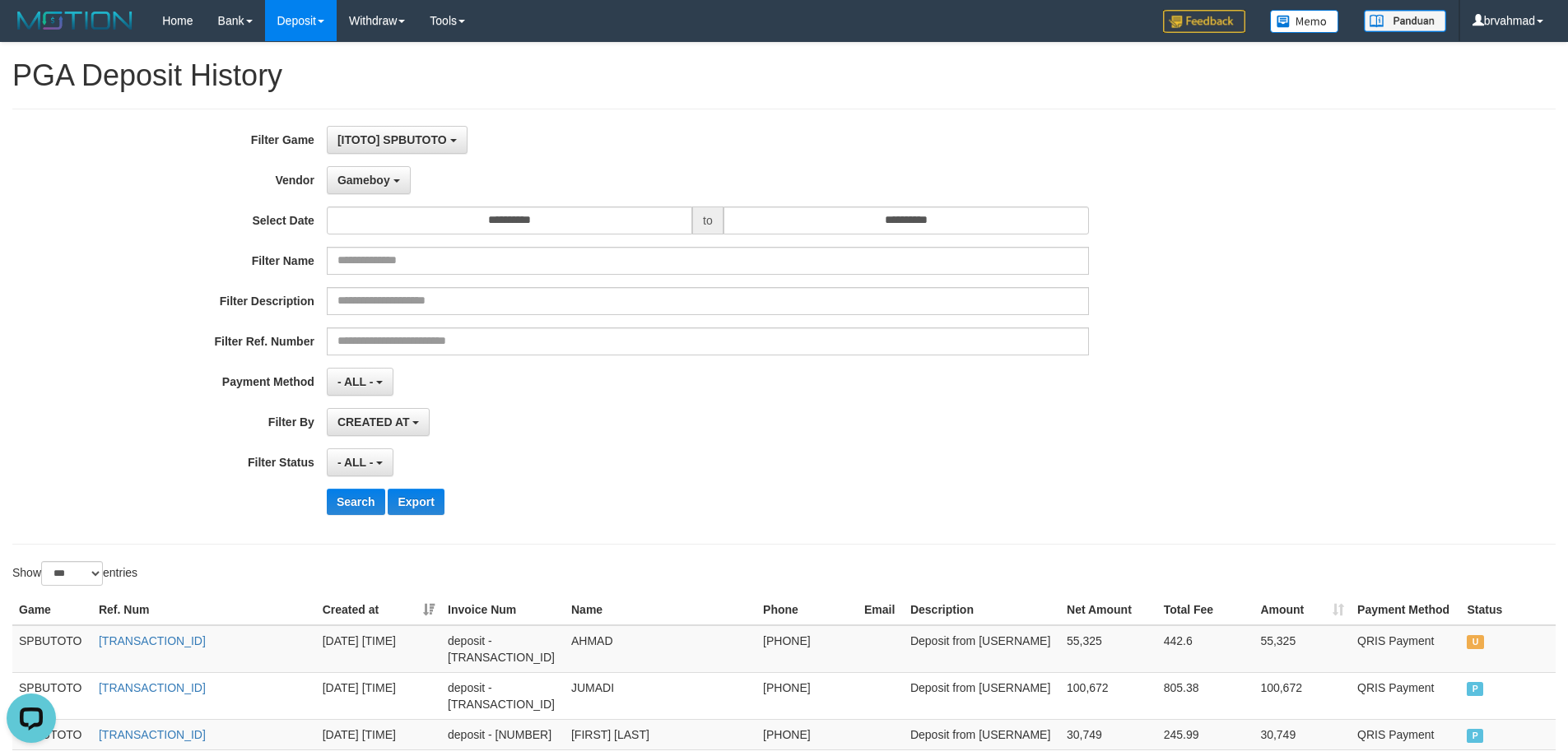 click on "Filter Name" at bounding box center (163, 257) 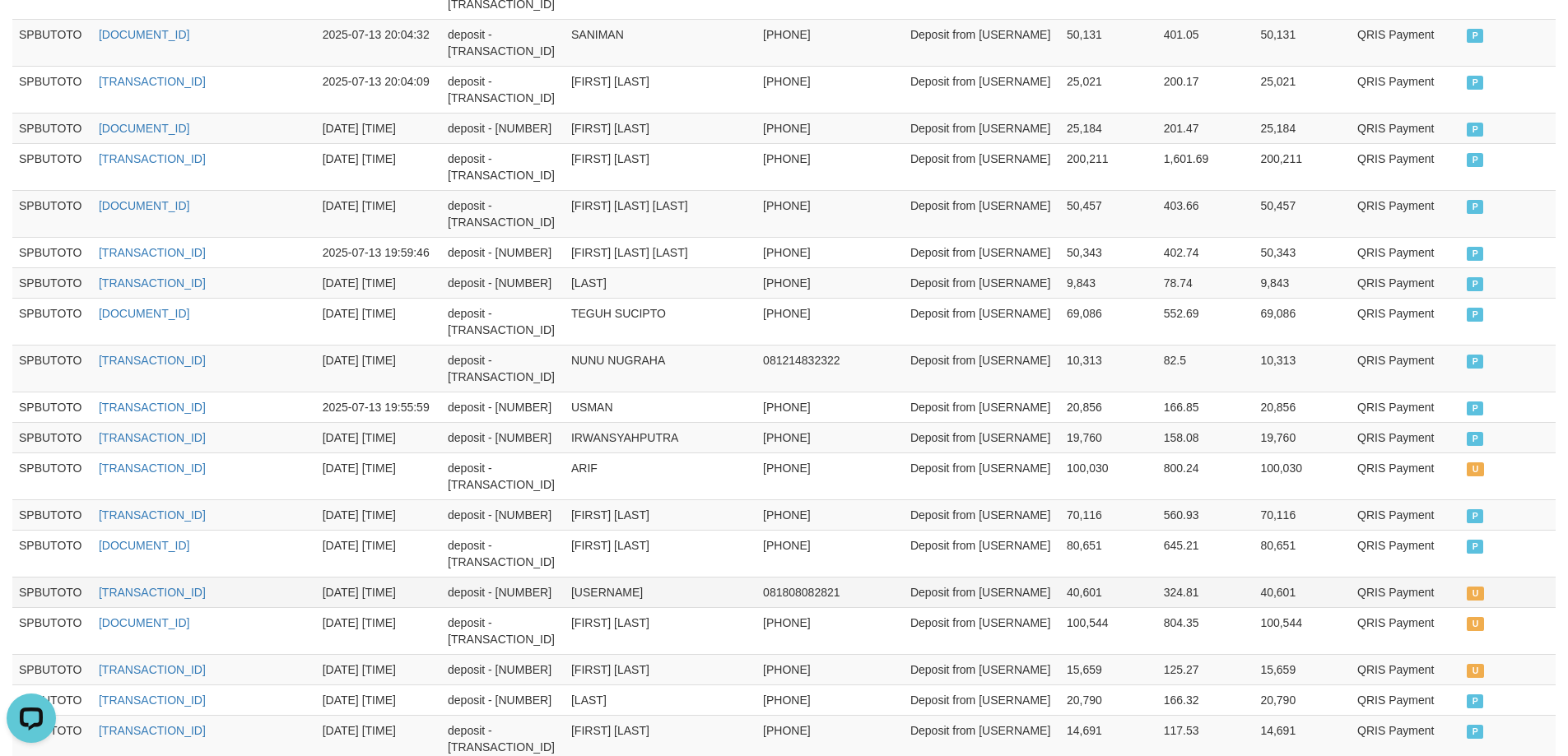 copy on "[TRANSACTION_ID]" 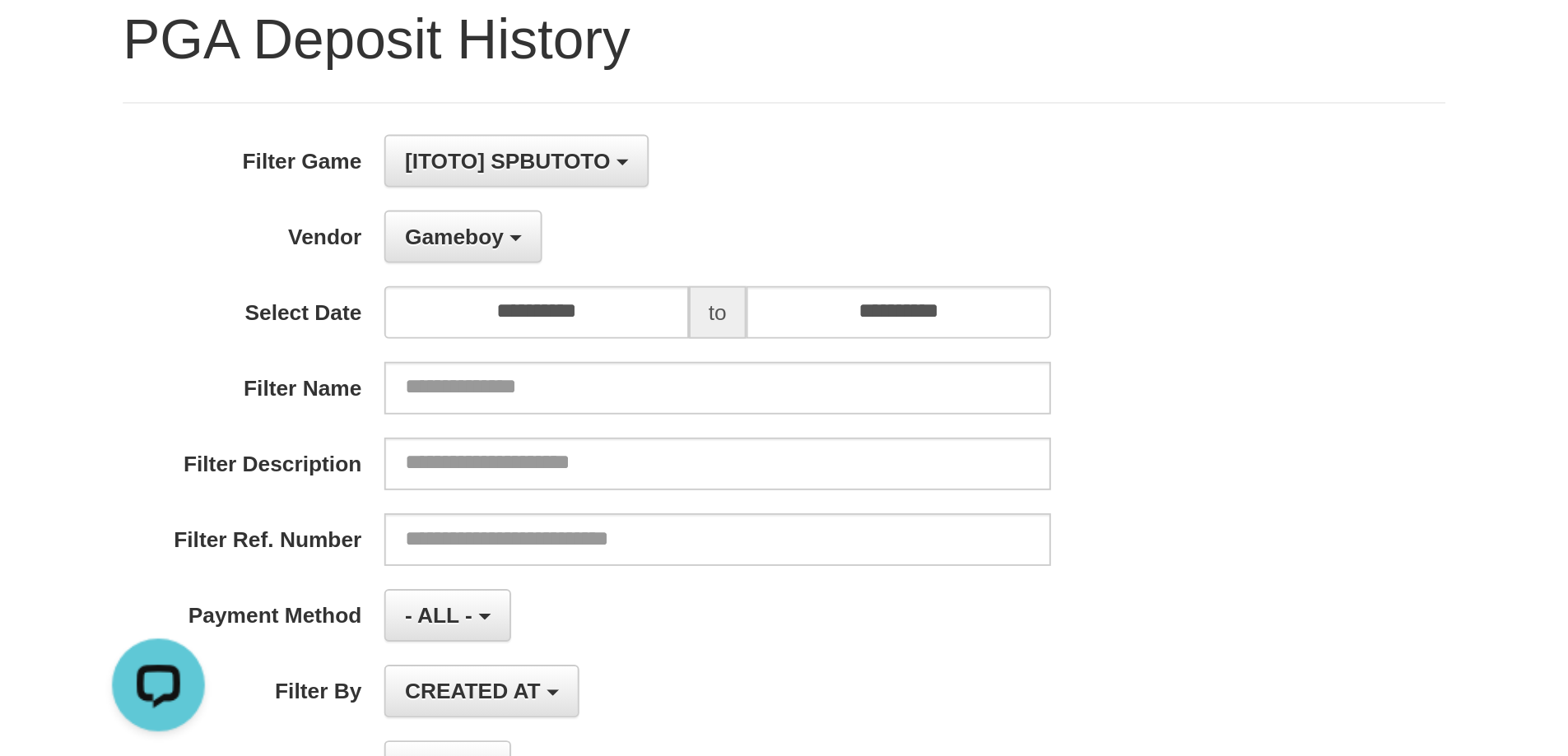 scroll, scrollTop: 54, scrollLeft: 0, axis: vertical 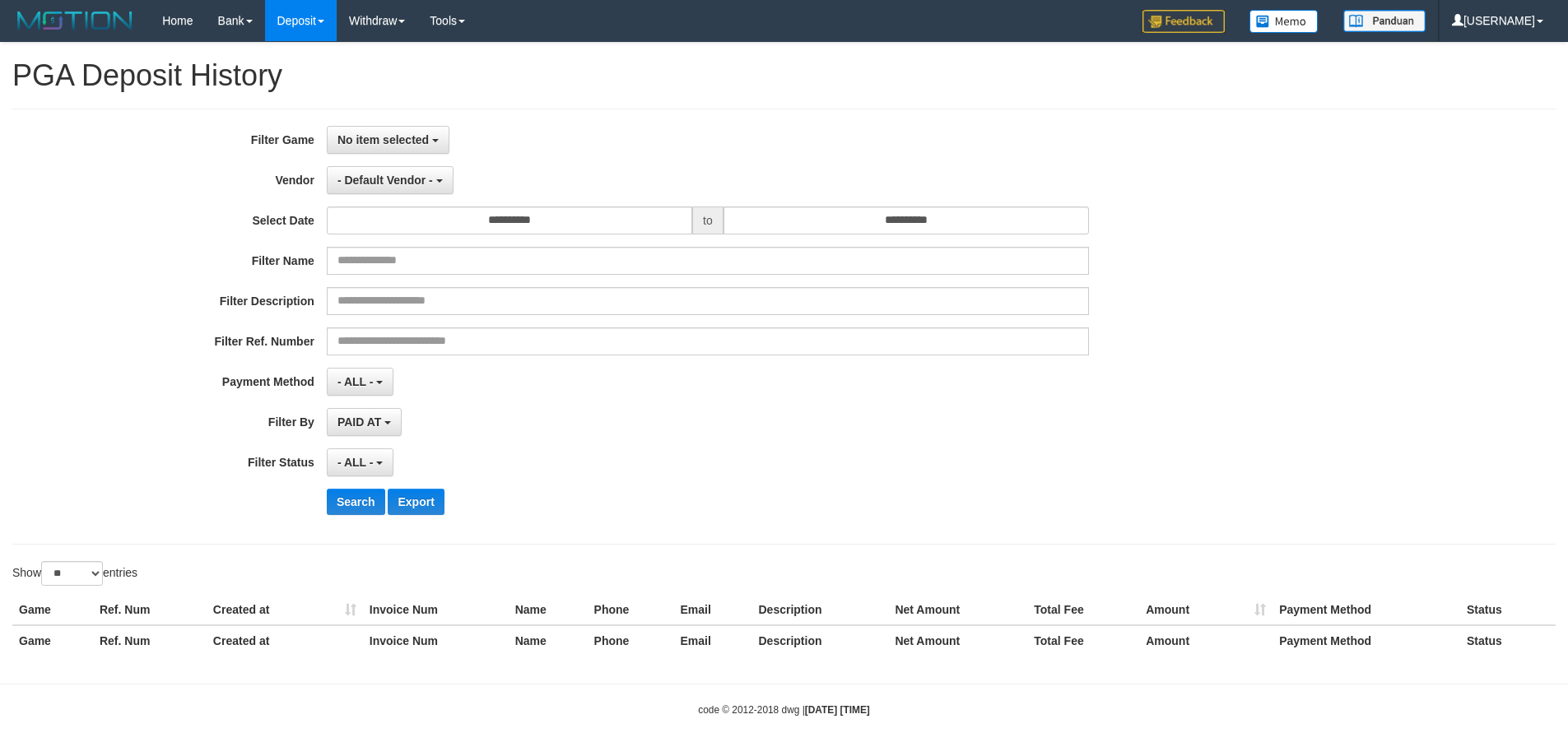 select 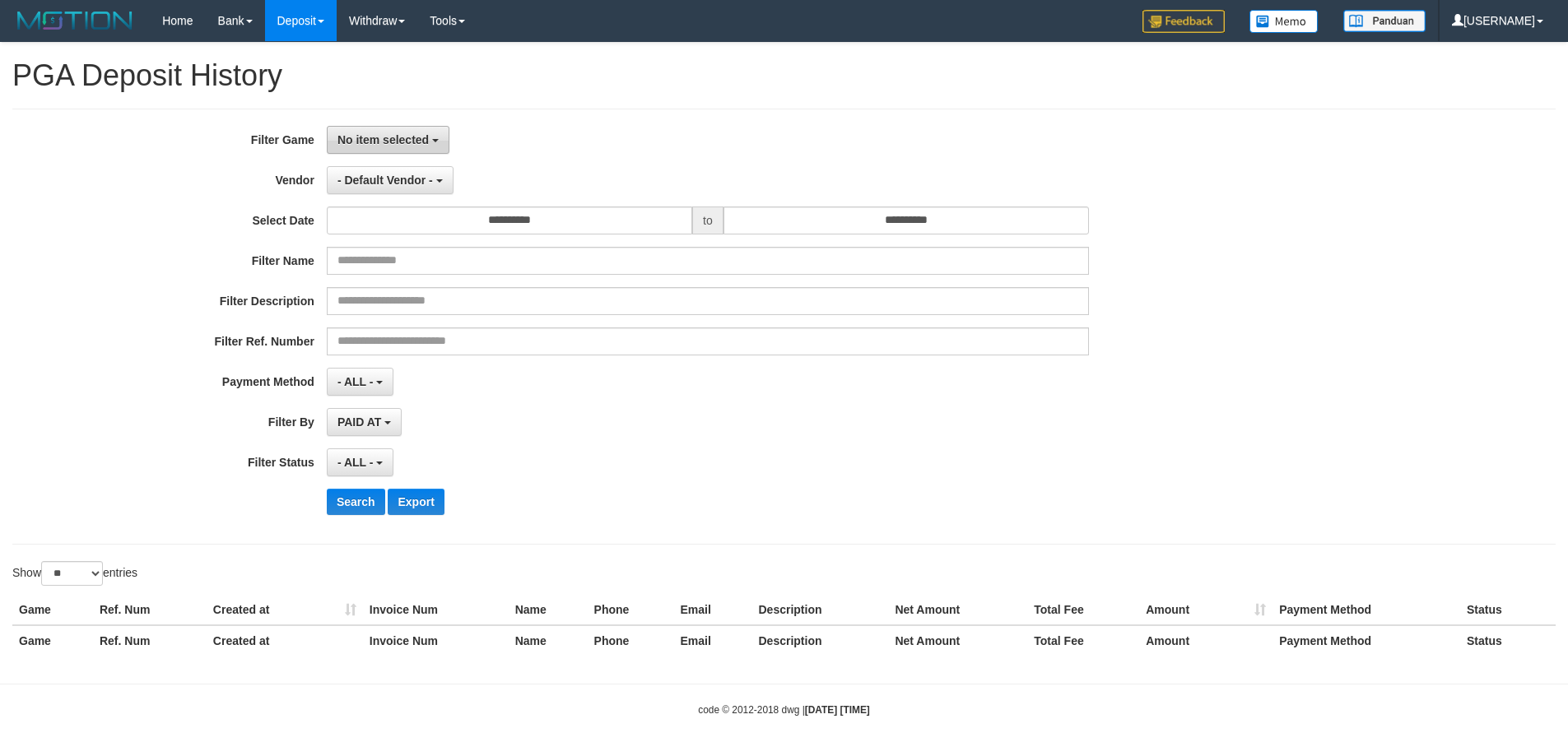 scroll, scrollTop: 2, scrollLeft: 0, axis: vertical 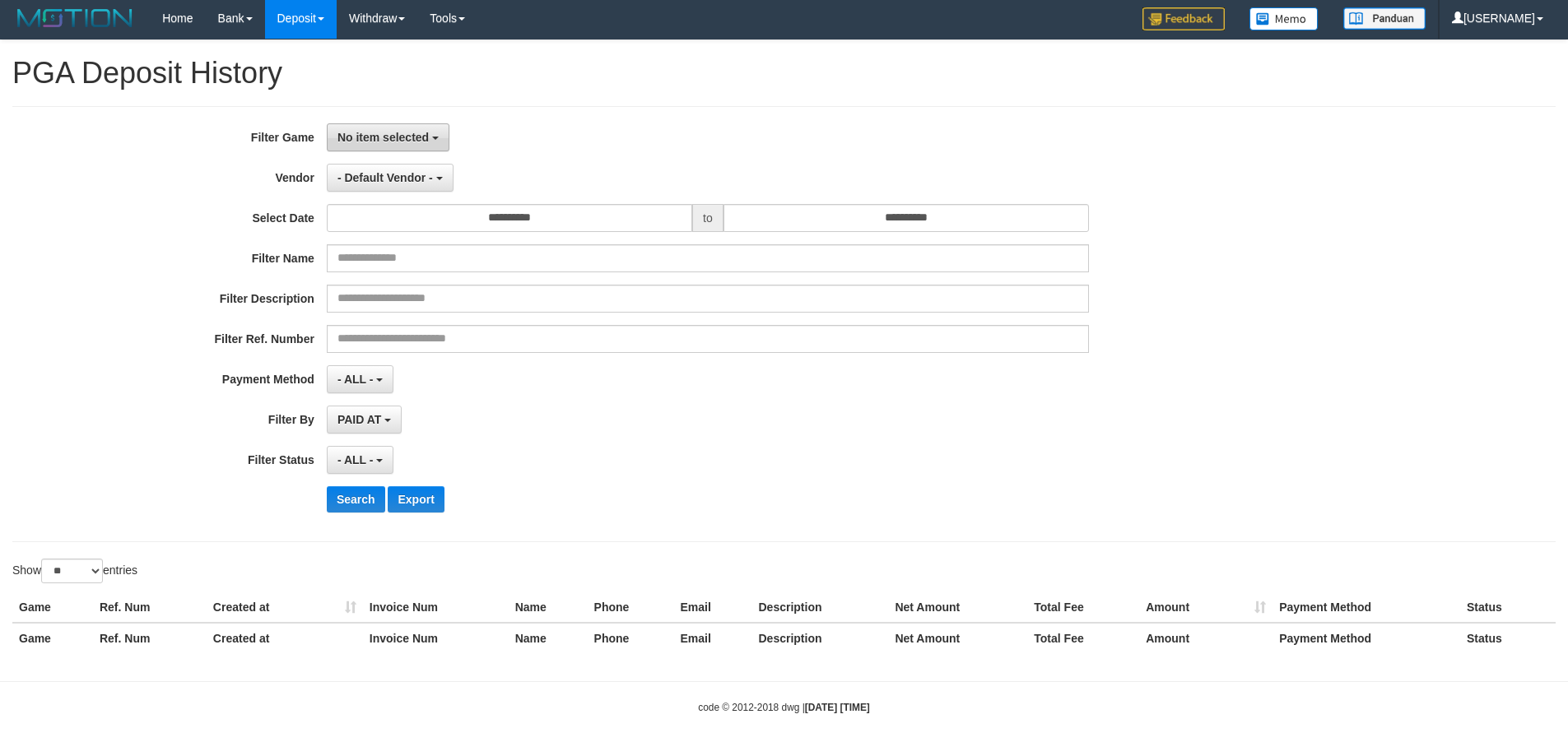 click on "No item selected" at bounding box center [388, 137] 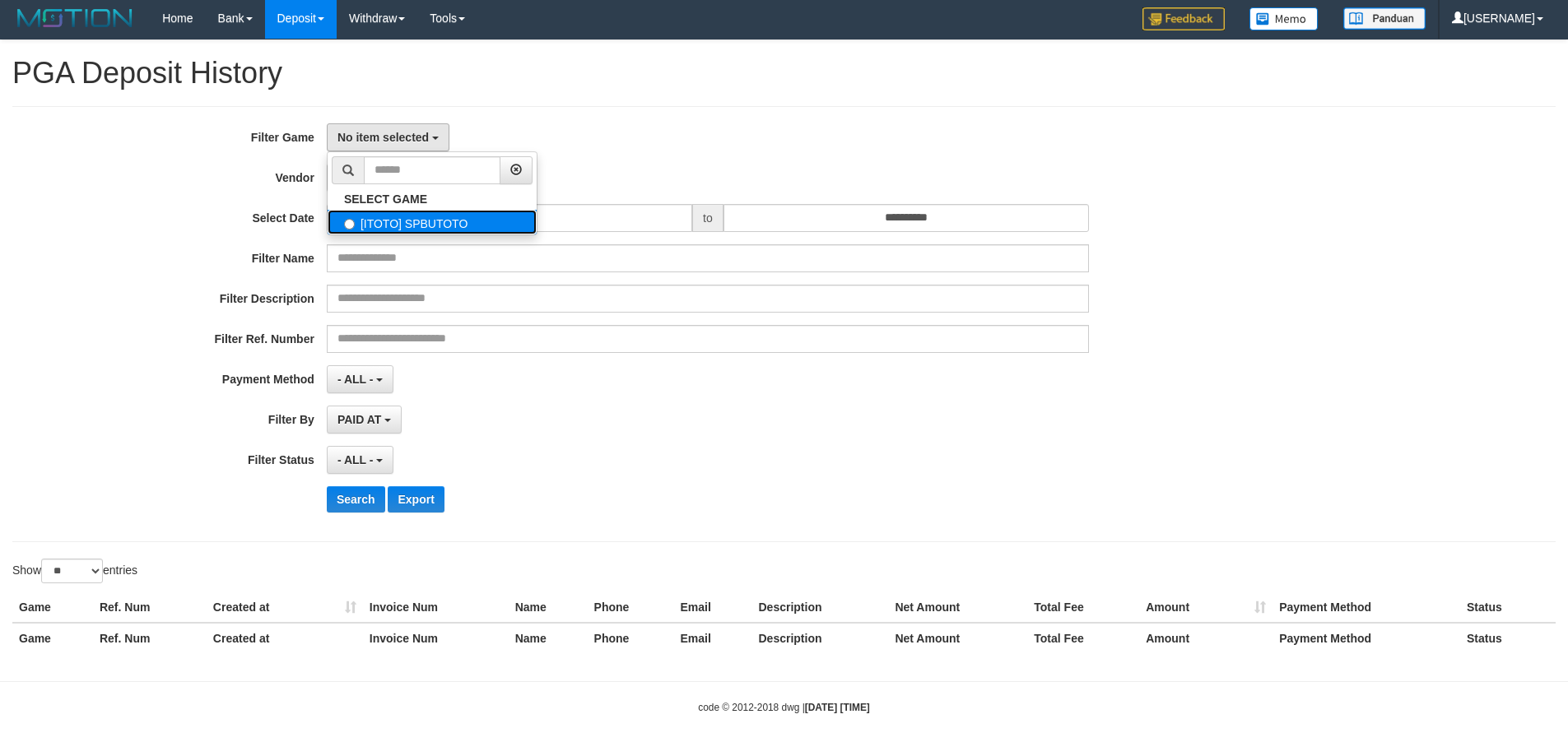 click on "[ITOTO] SPBUTOTO" at bounding box center (432, 222) 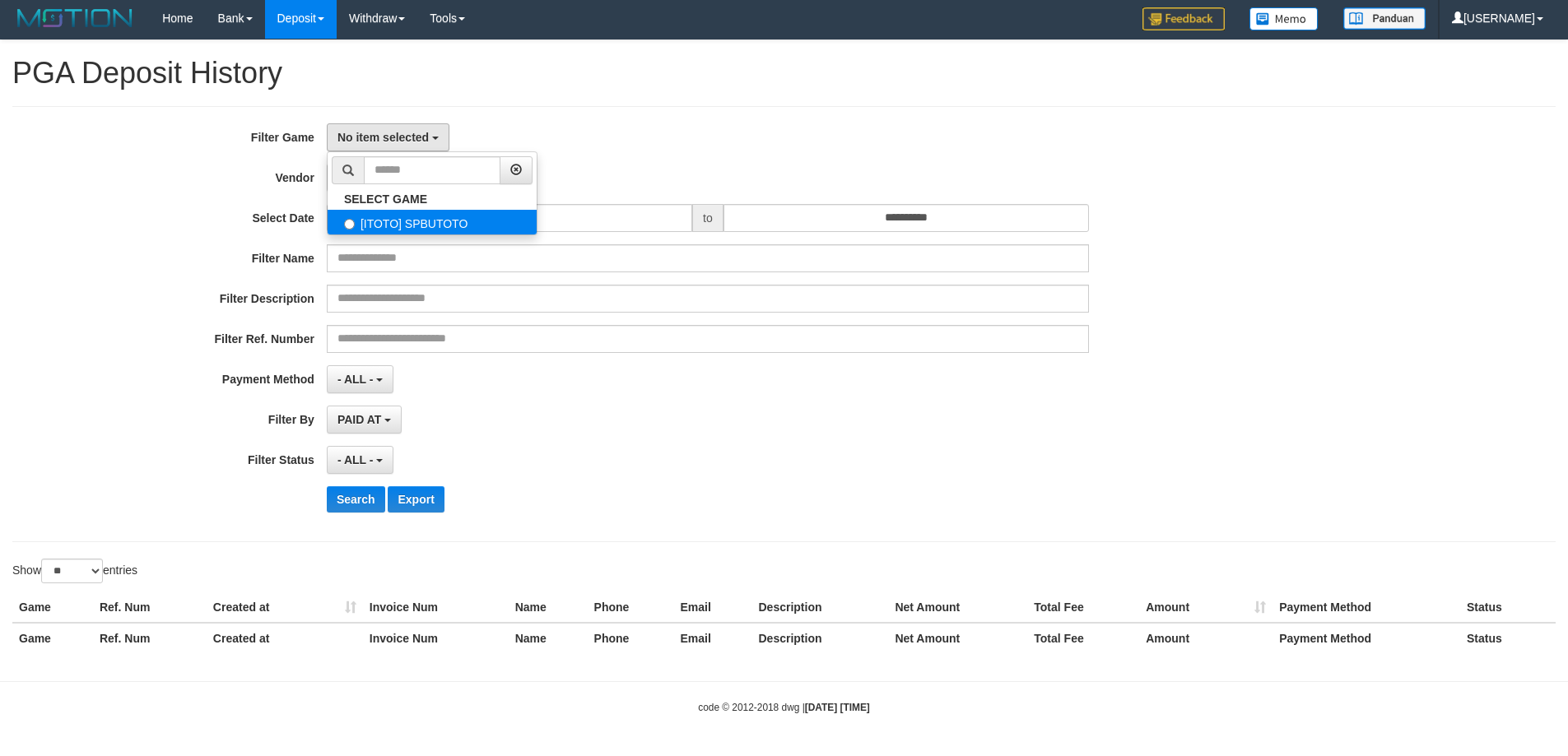 select on "****" 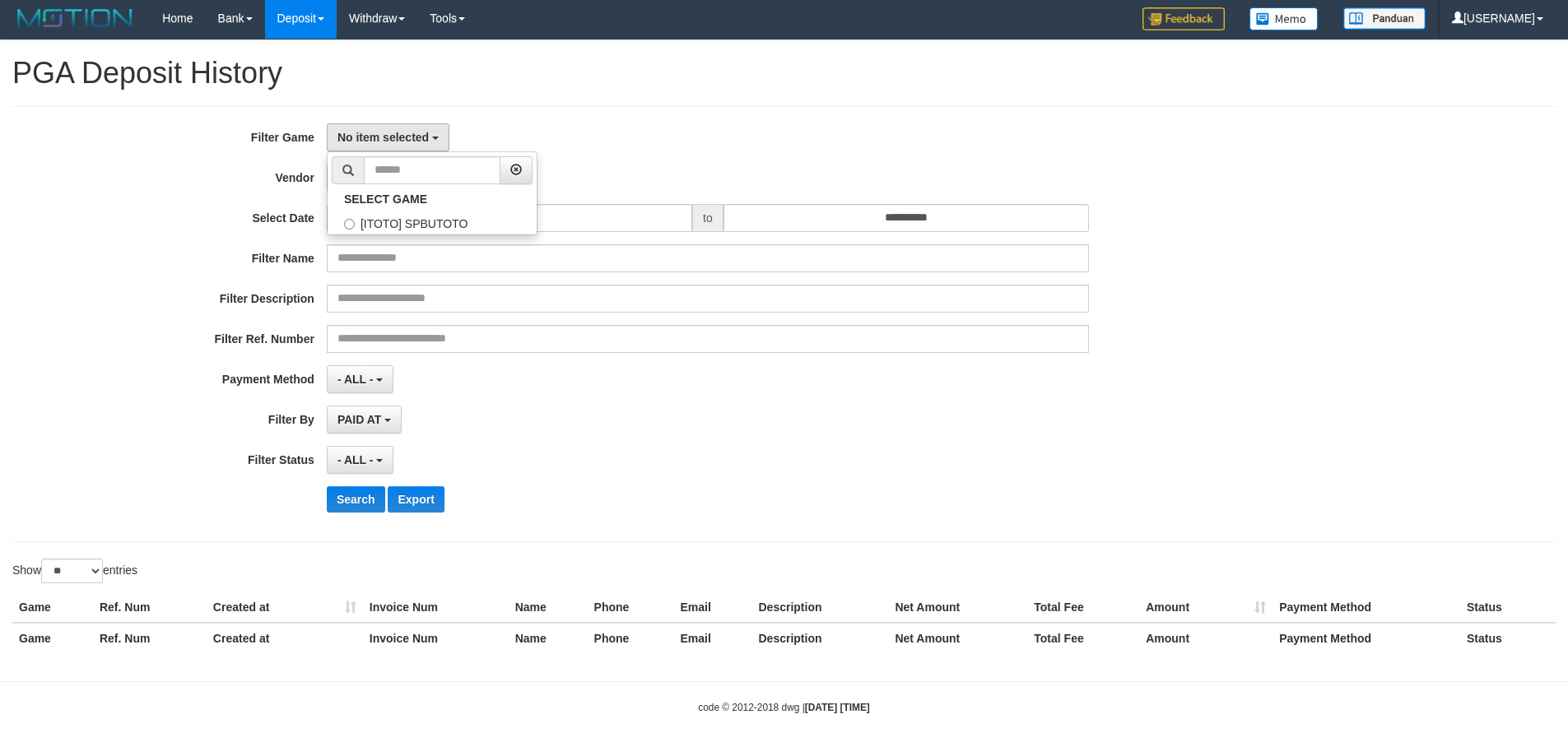 scroll, scrollTop: 15, scrollLeft: 0, axis: vertical 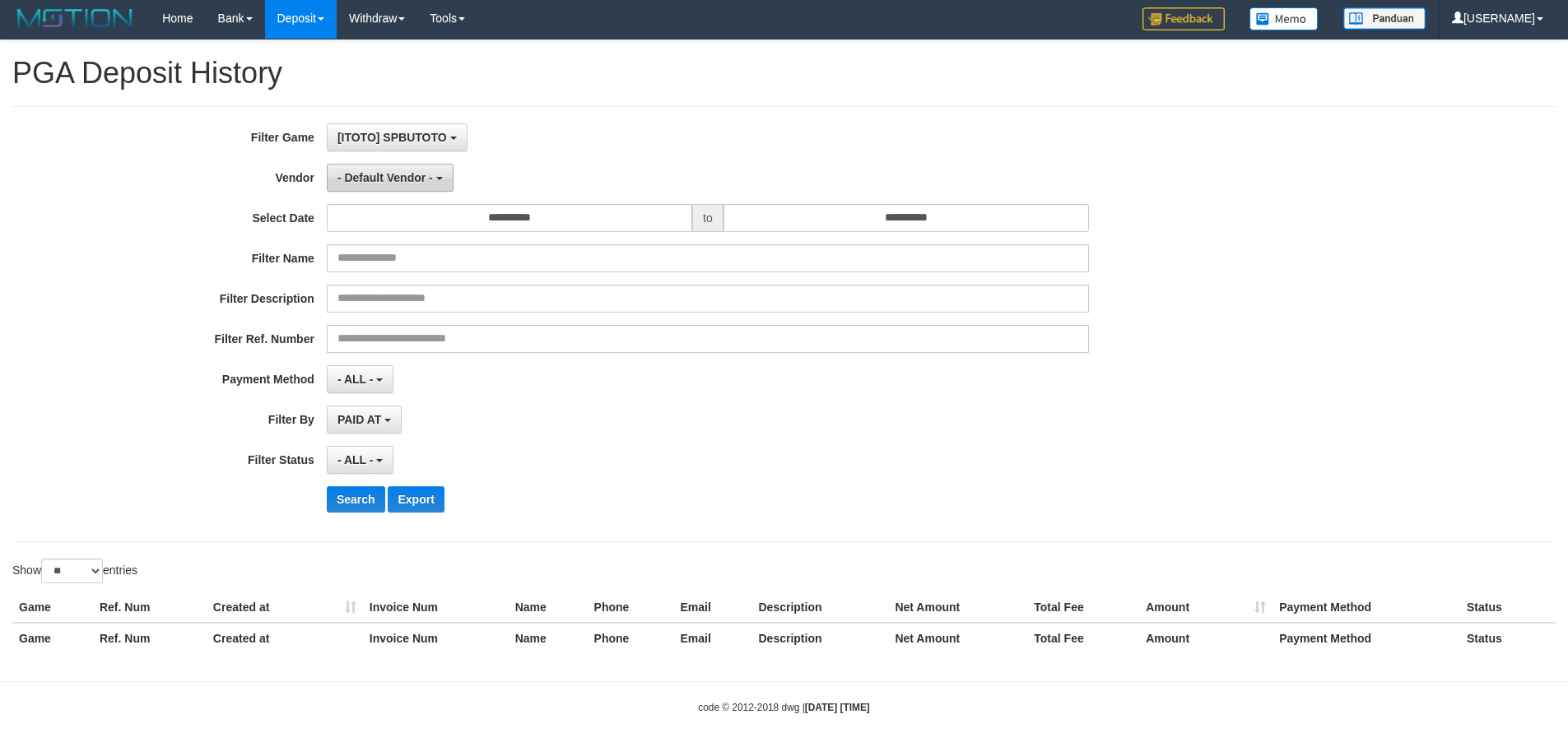 click on "- Default Vendor -" at bounding box center [385, 178] 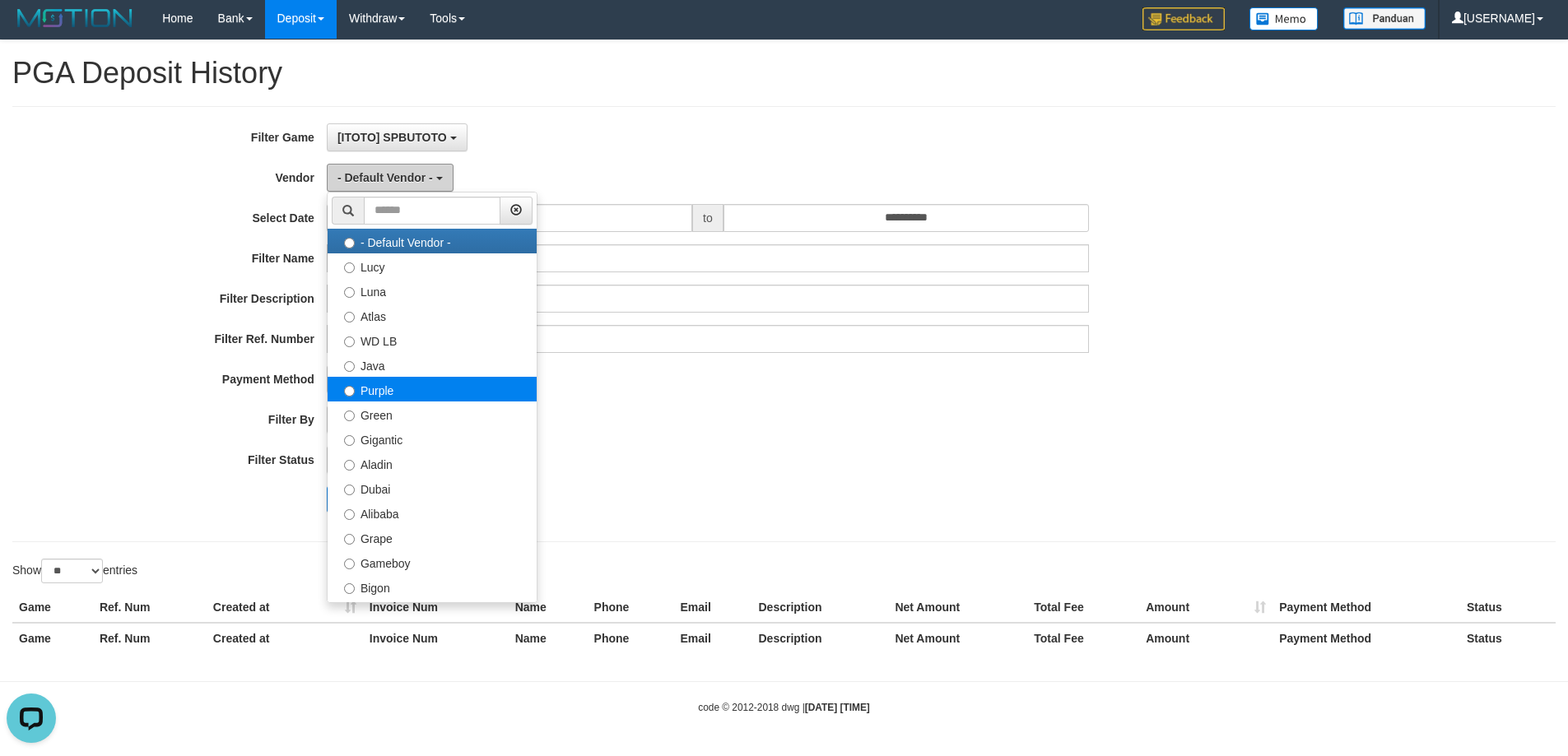 scroll, scrollTop: 0, scrollLeft: 0, axis: both 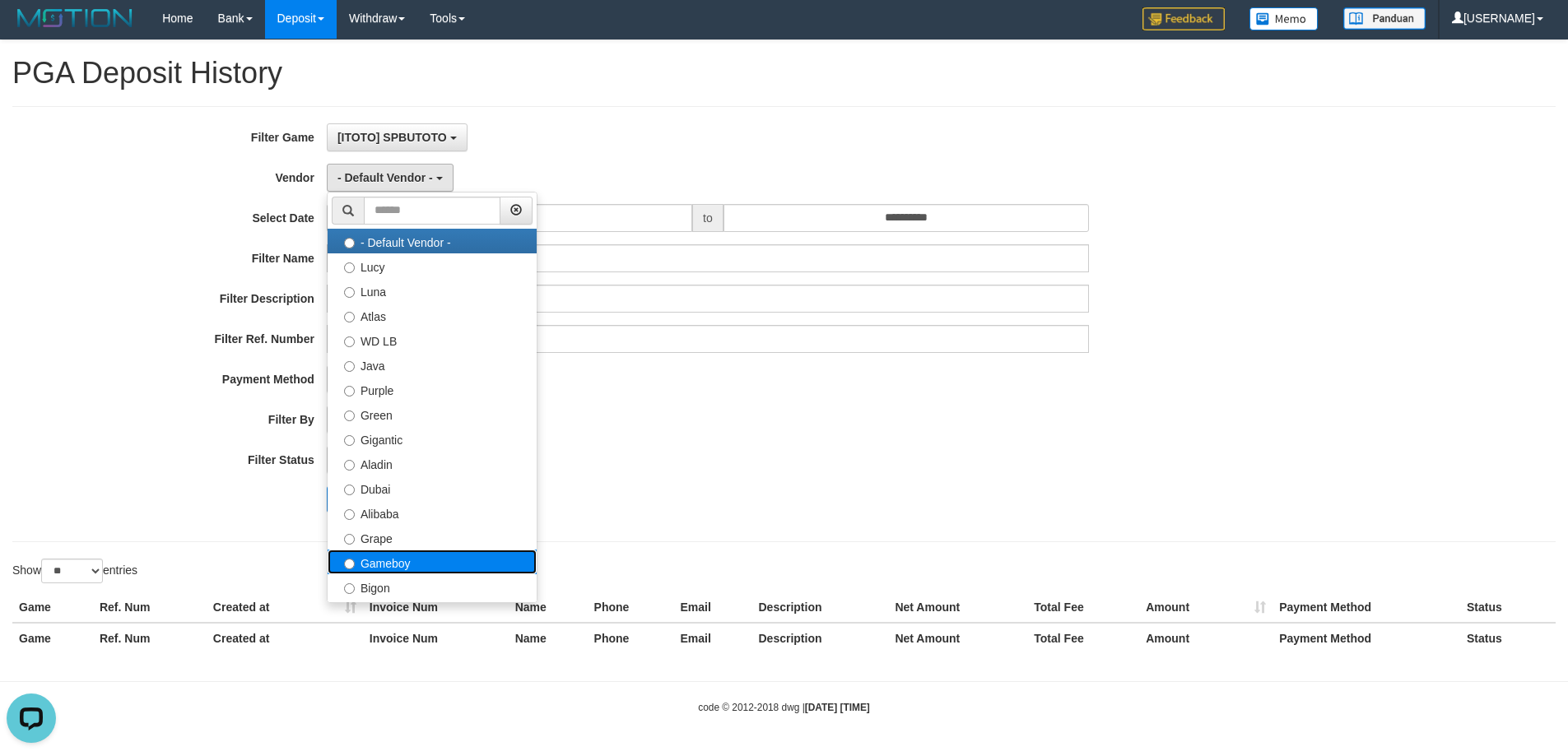 click on "Gameboy" at bounding box center (432, 562) 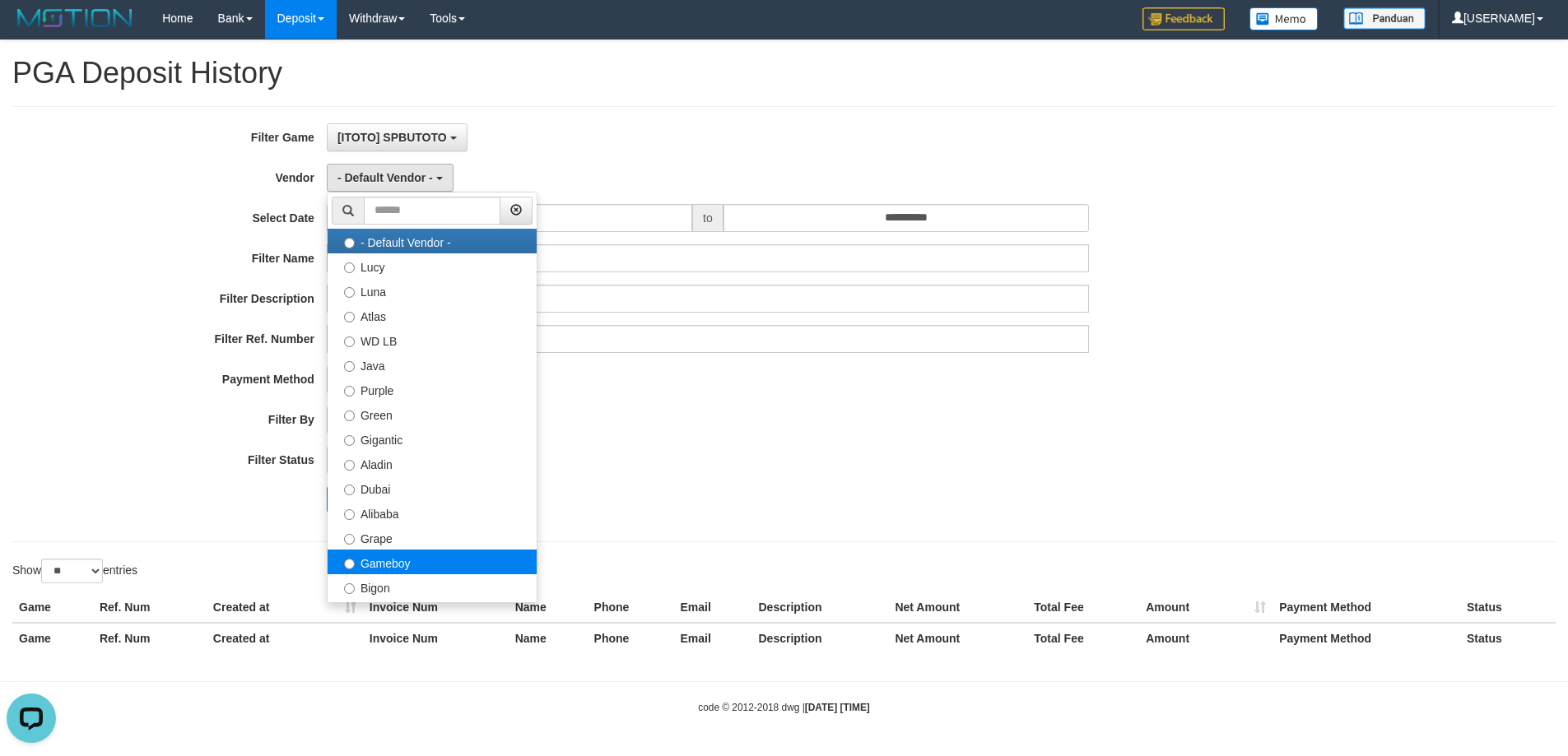 select on "**********" 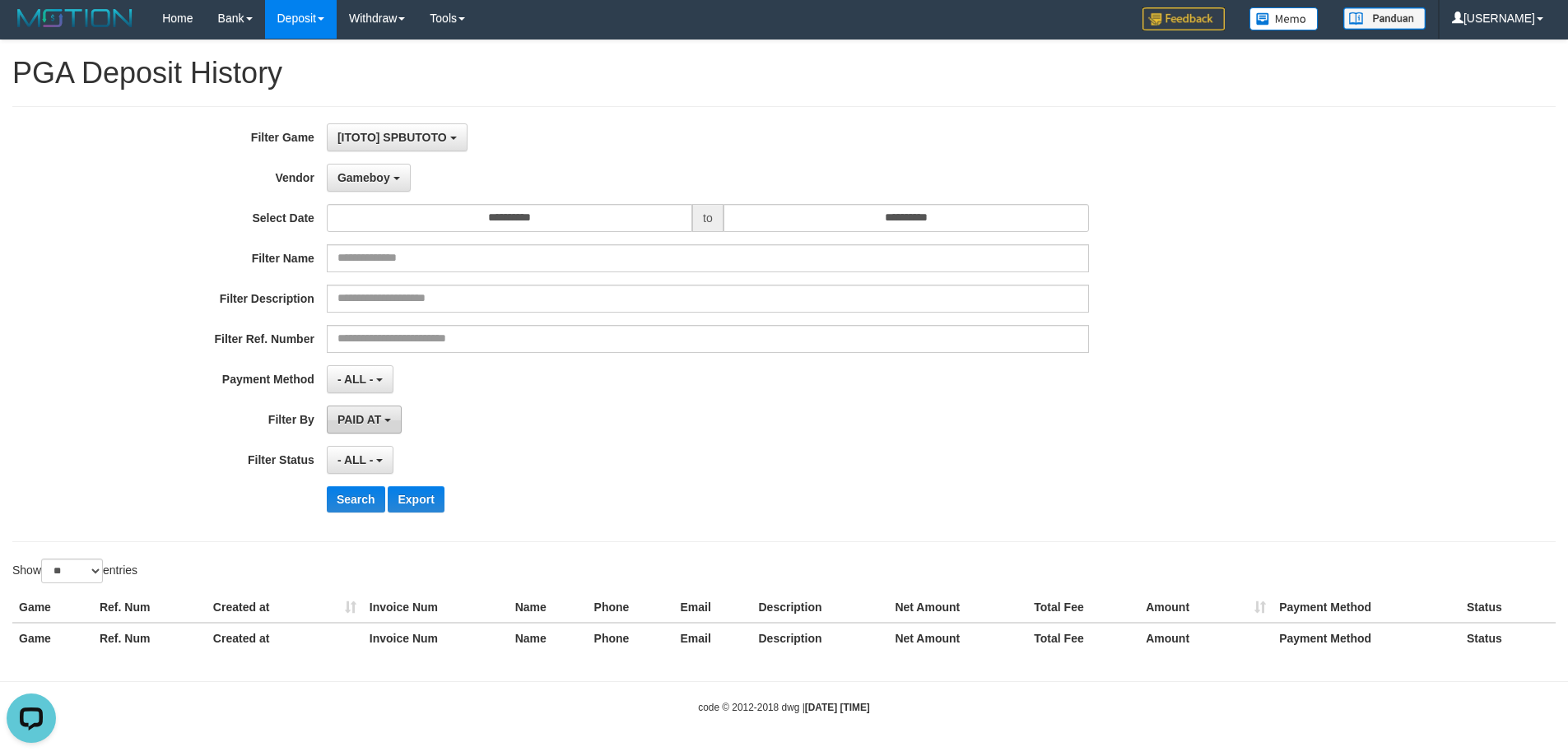 click on "PAID AT" at bounding box center [364, 420] 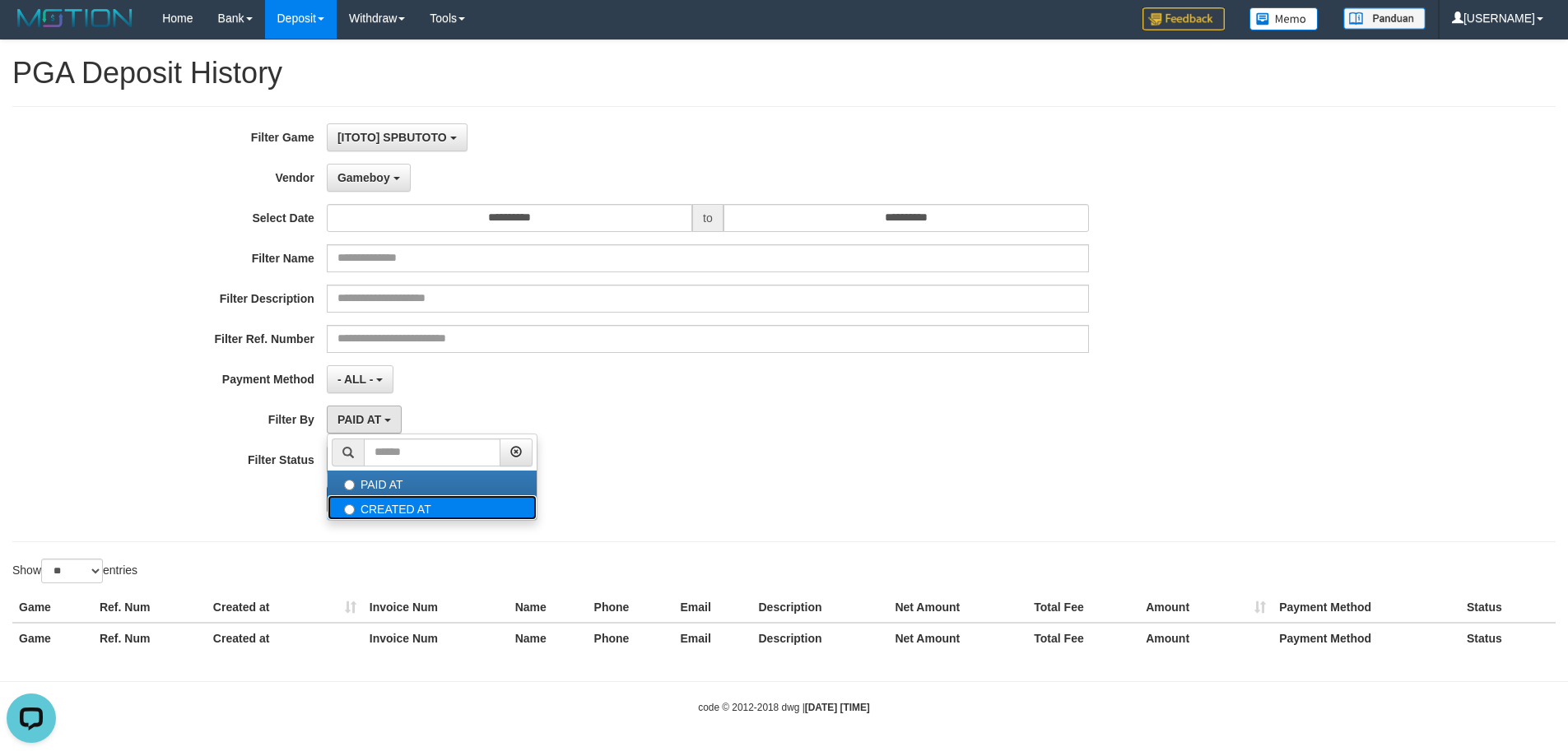 click on "CREATED AT" at bounding box center (432, 508) 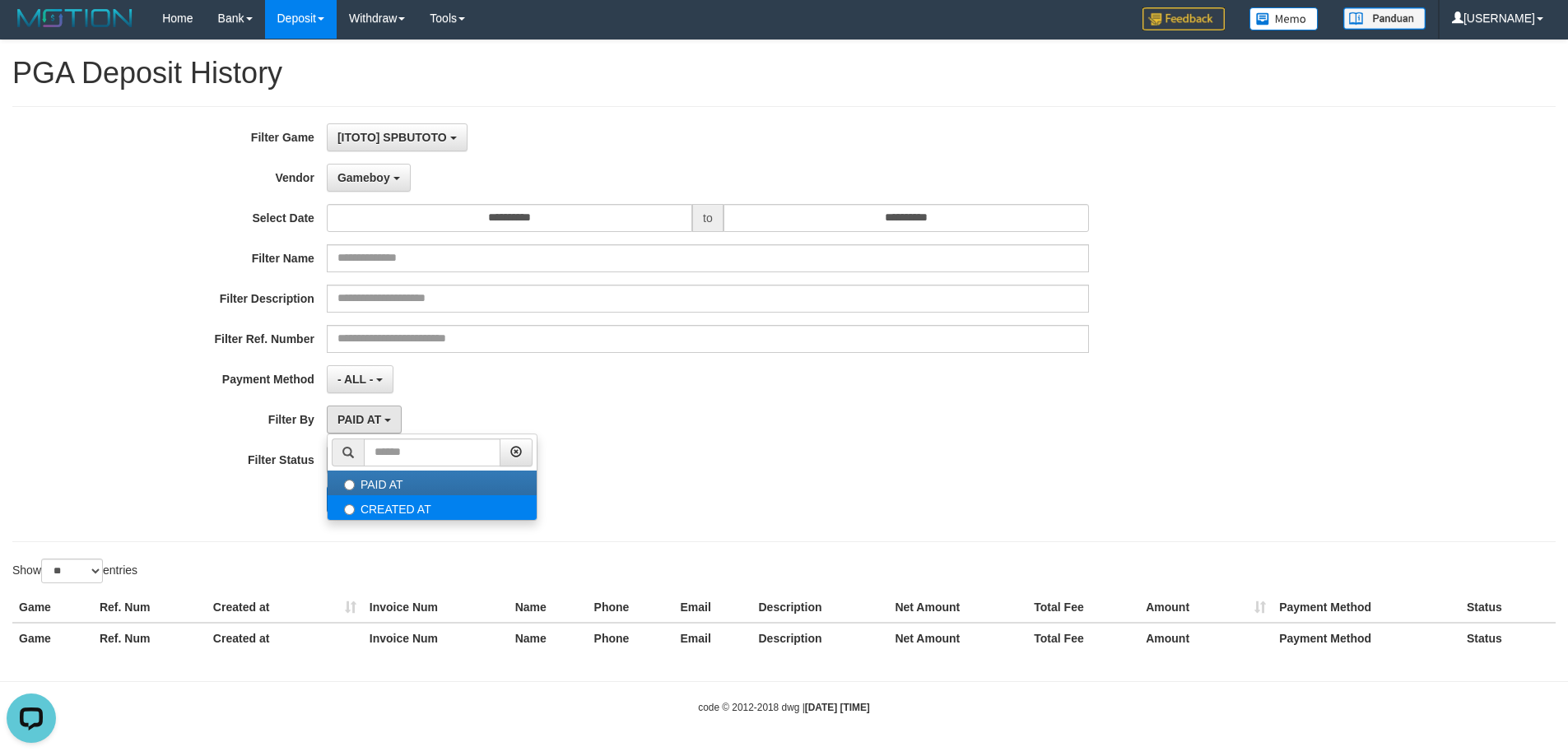 select on "*" 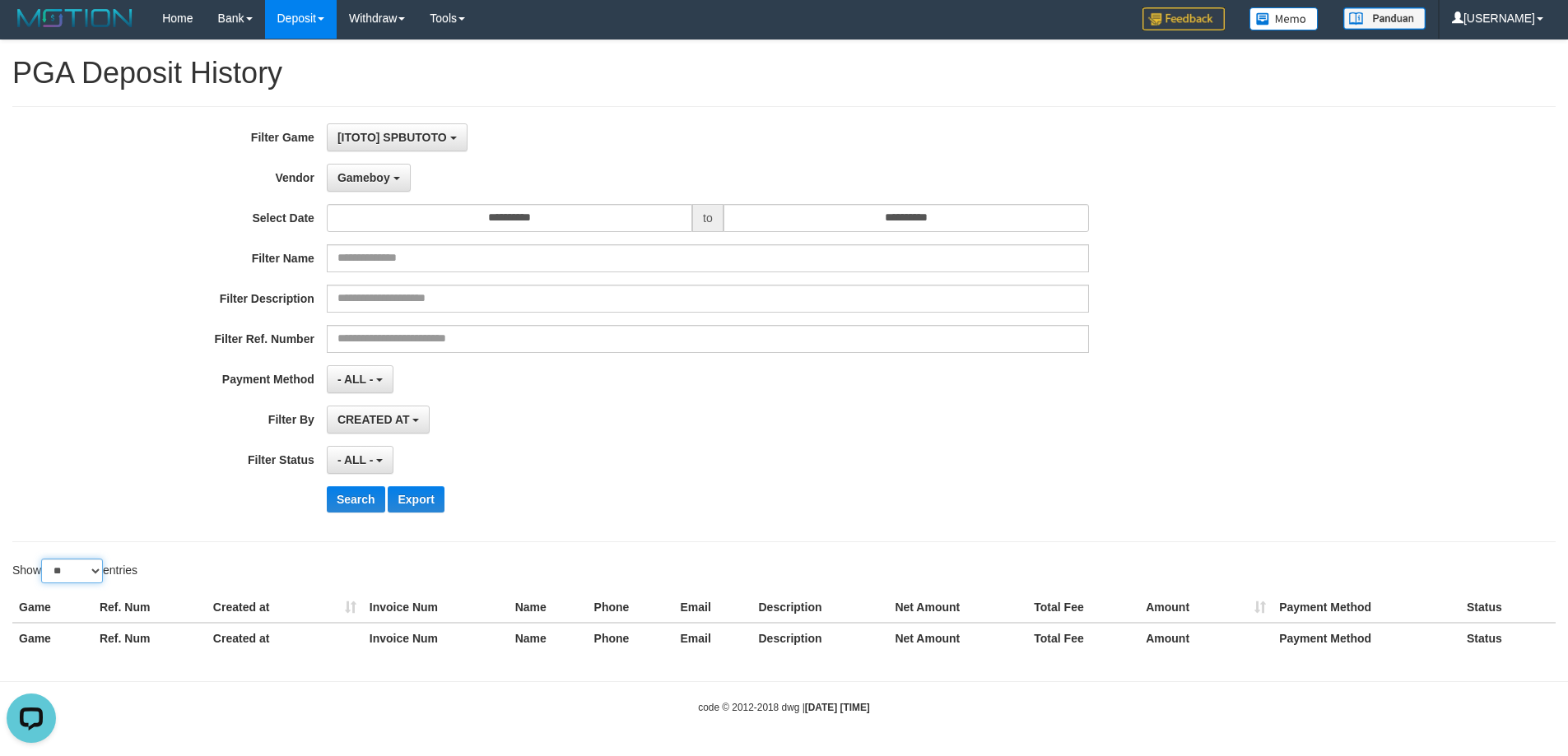 click on "** ** ** ***" at bounding box center (72, 571) 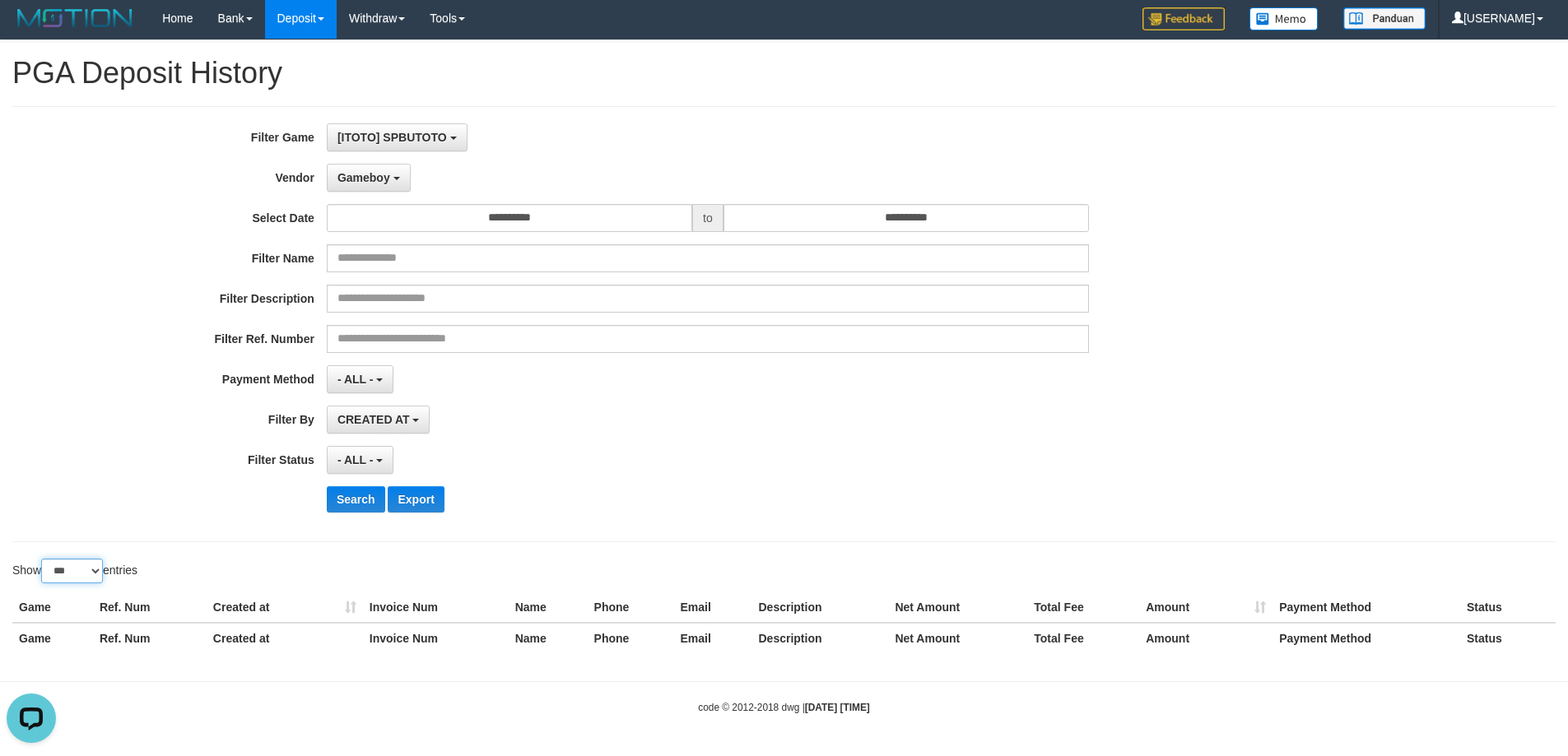 click on "** ** ** ***" at bounding box center (72, 571) 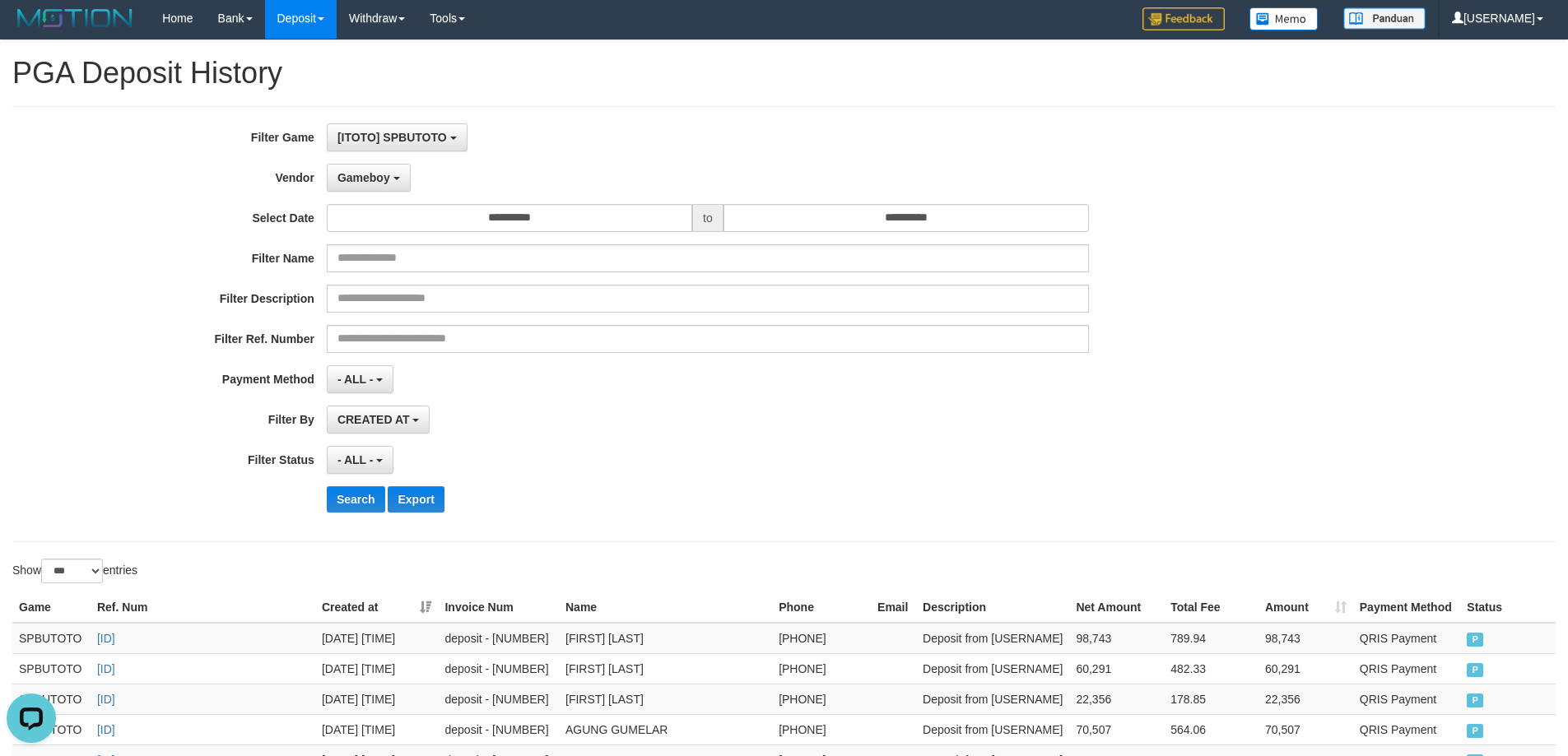 click on "**********" at bounding box center [654, 324] 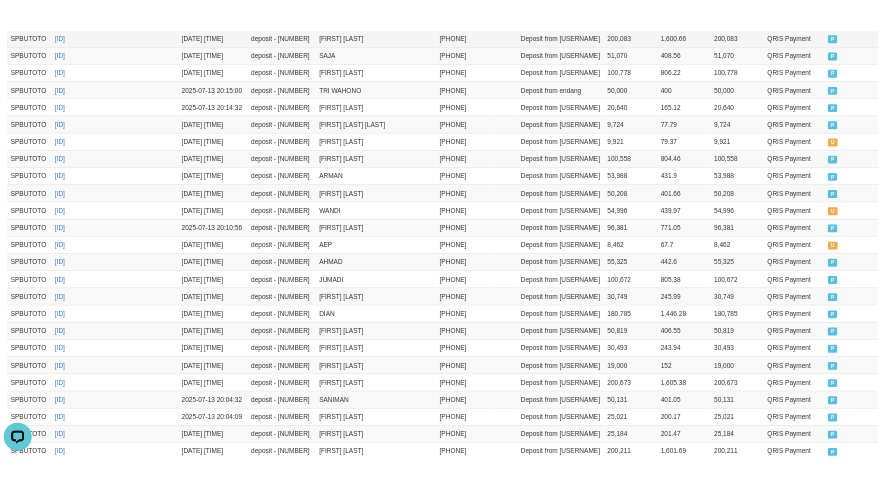 scroll, scrollTop: 2538, scrollLeft: 0, axis: vertical 